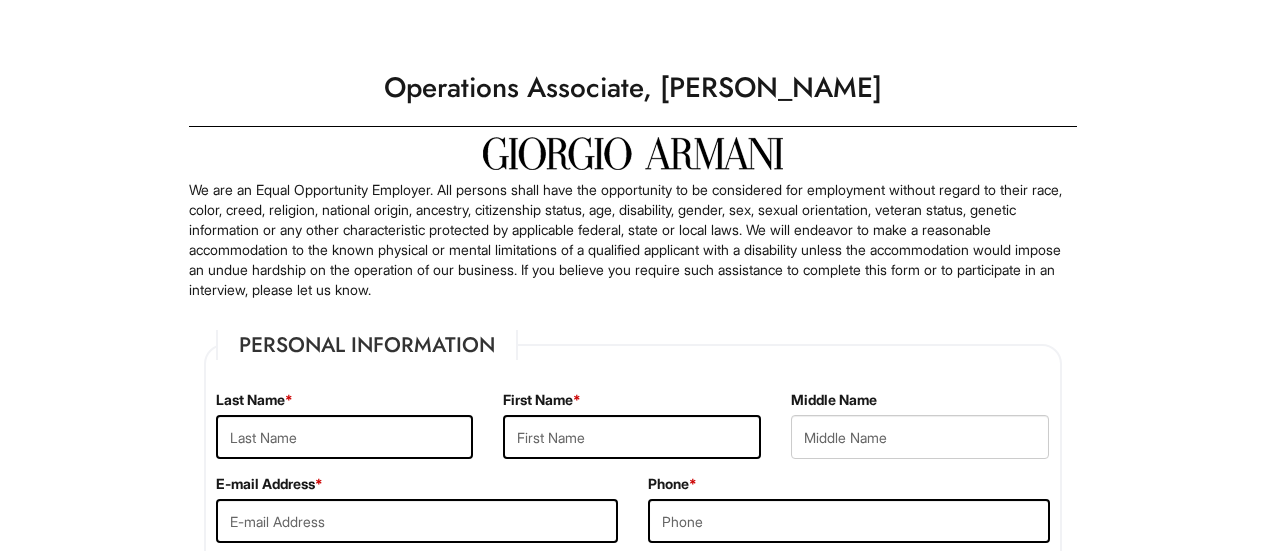 scroll, scrollTop: 0, scrollLeft: 0, axis: both 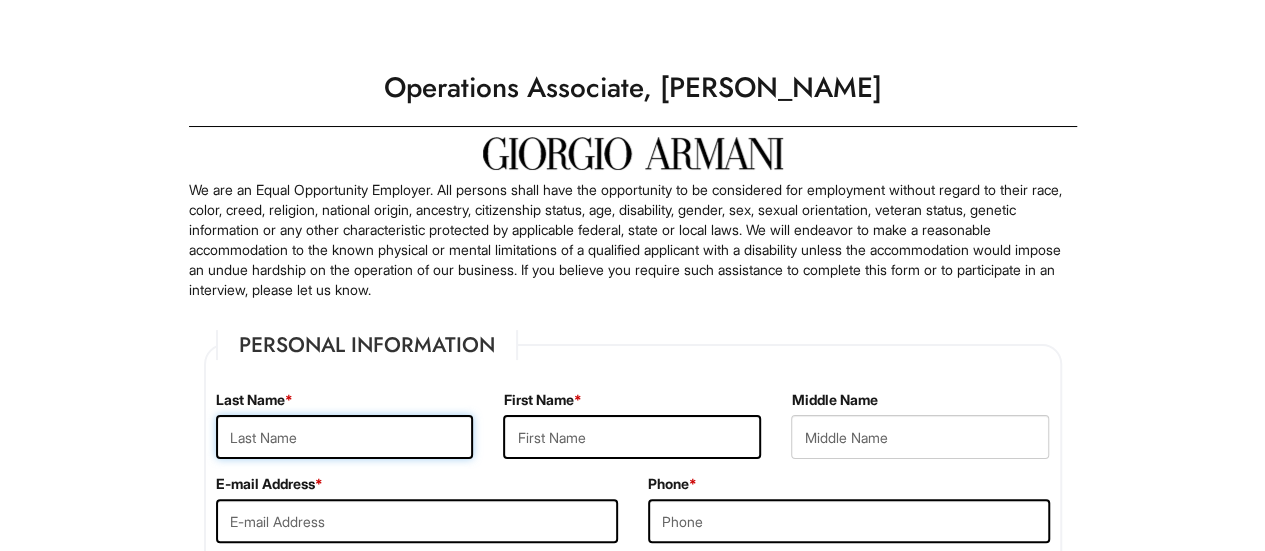 click at bounding box center [345, 437] 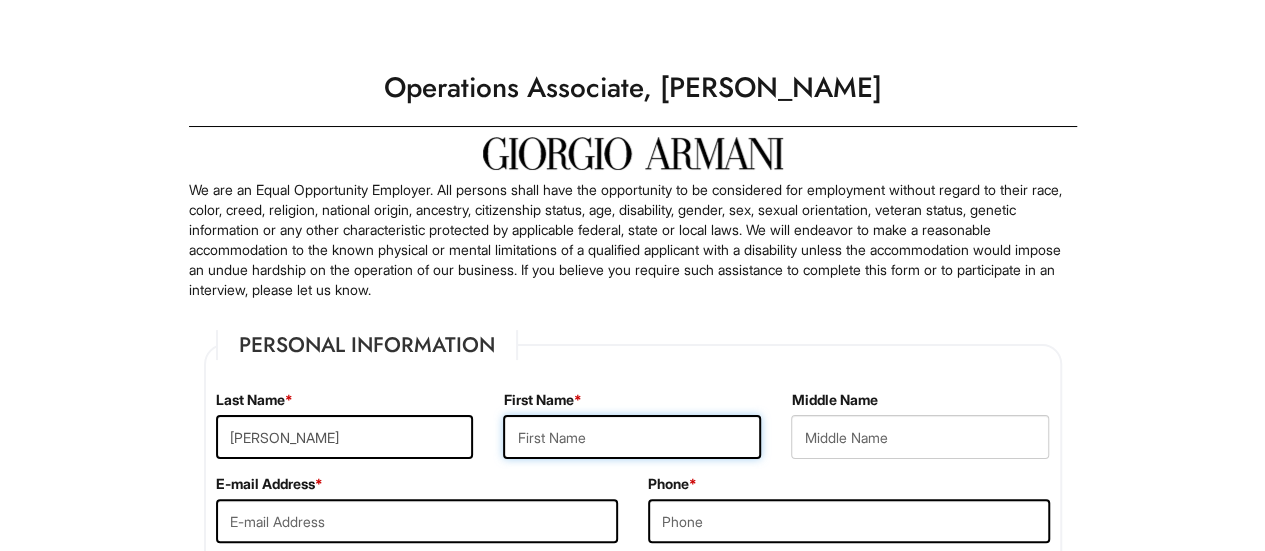 type on "Mariia" 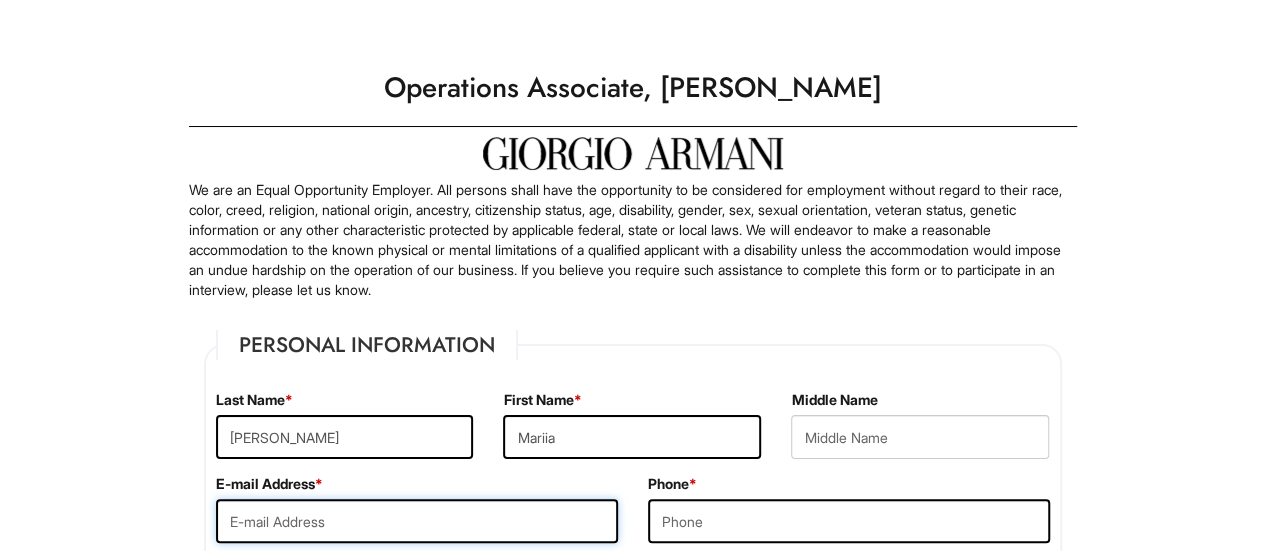 type on "mandreie@andrew.cmu.edu" 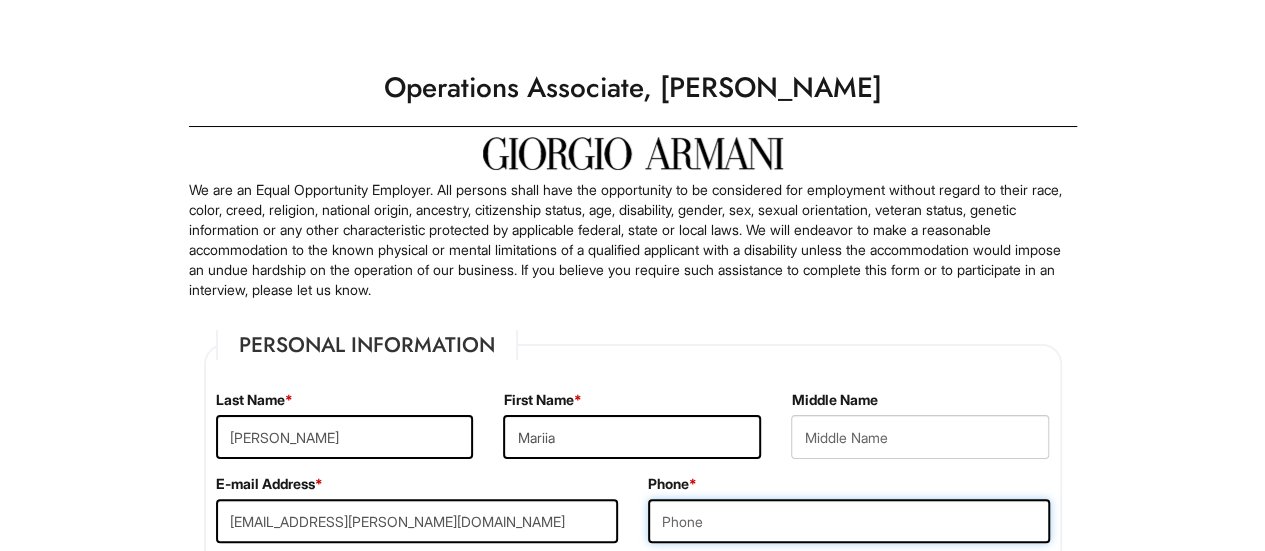 type on "9175046689" 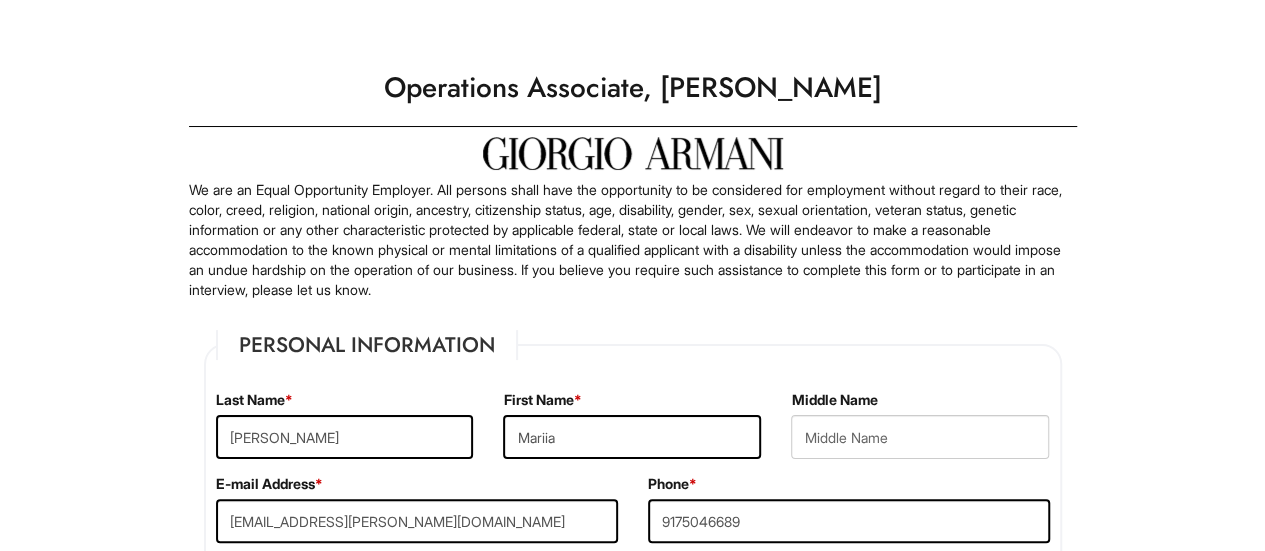 type on "Pittsburgh,PA" 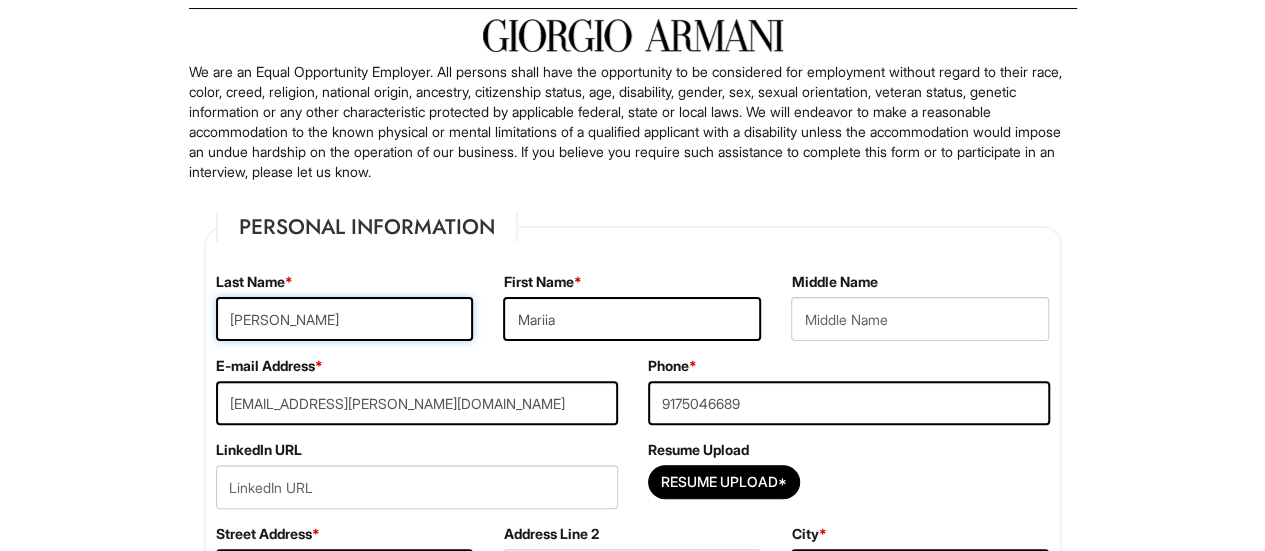 scroll, scrollTop: 120, scrollLeft: 0, axis: vertical 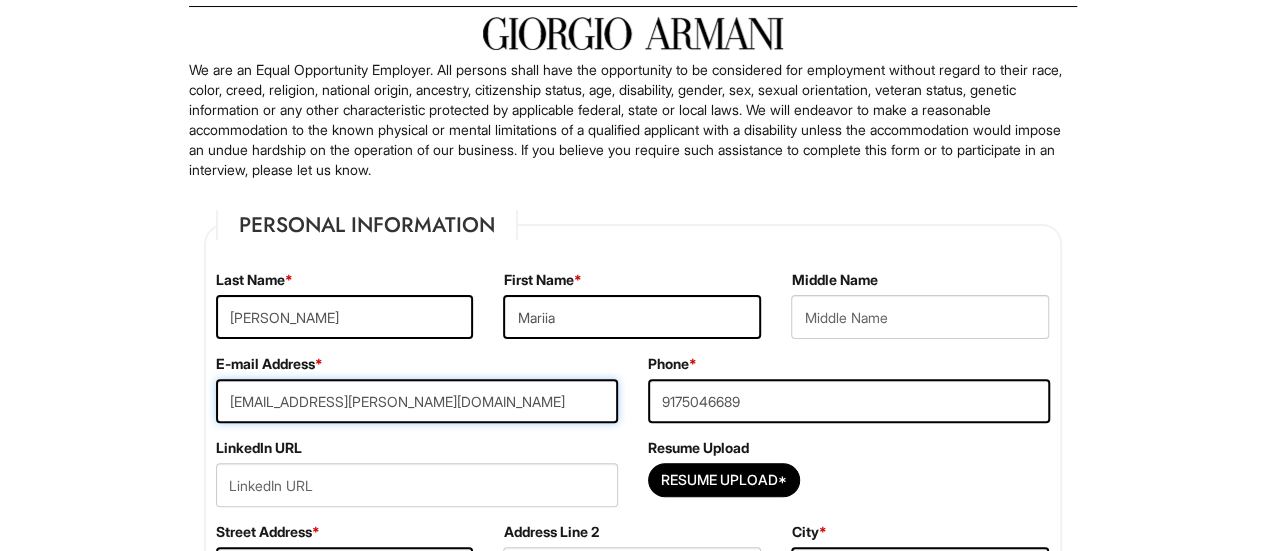 click on "mandreie@andrew.cmu.edu" at bounding box center [417, 401] 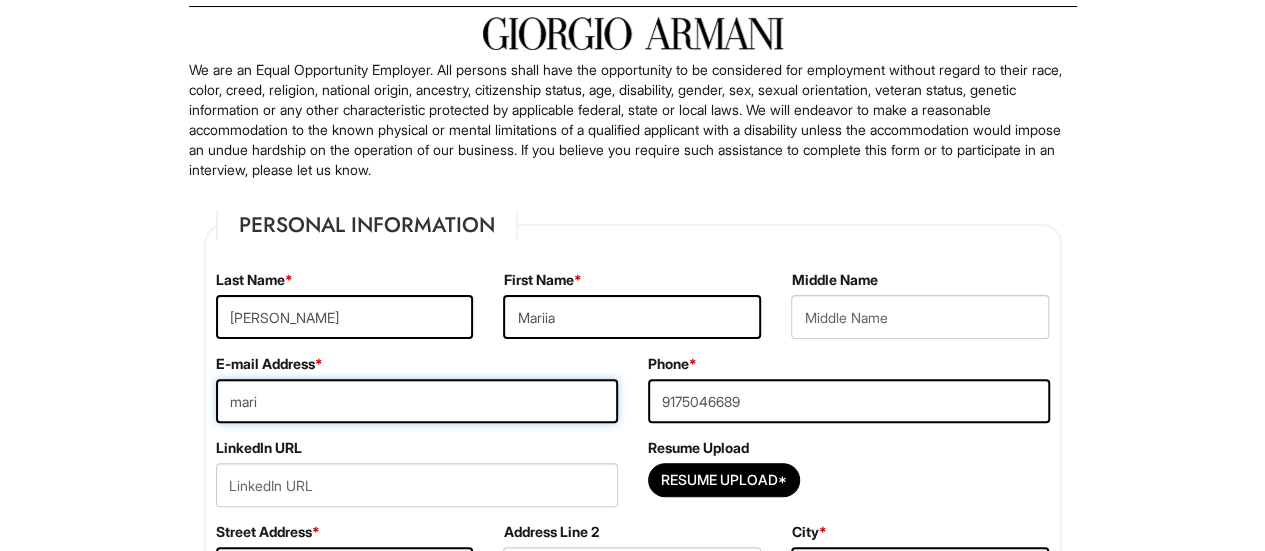 type on "mariia.andreieva@outlook.com" 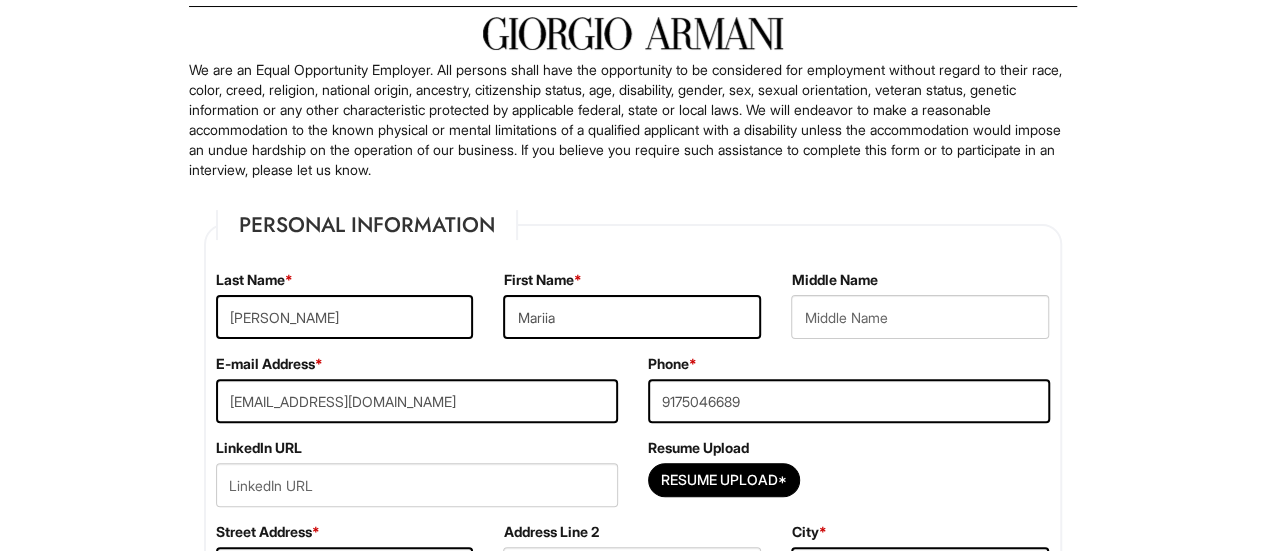 type on "Mapes House" 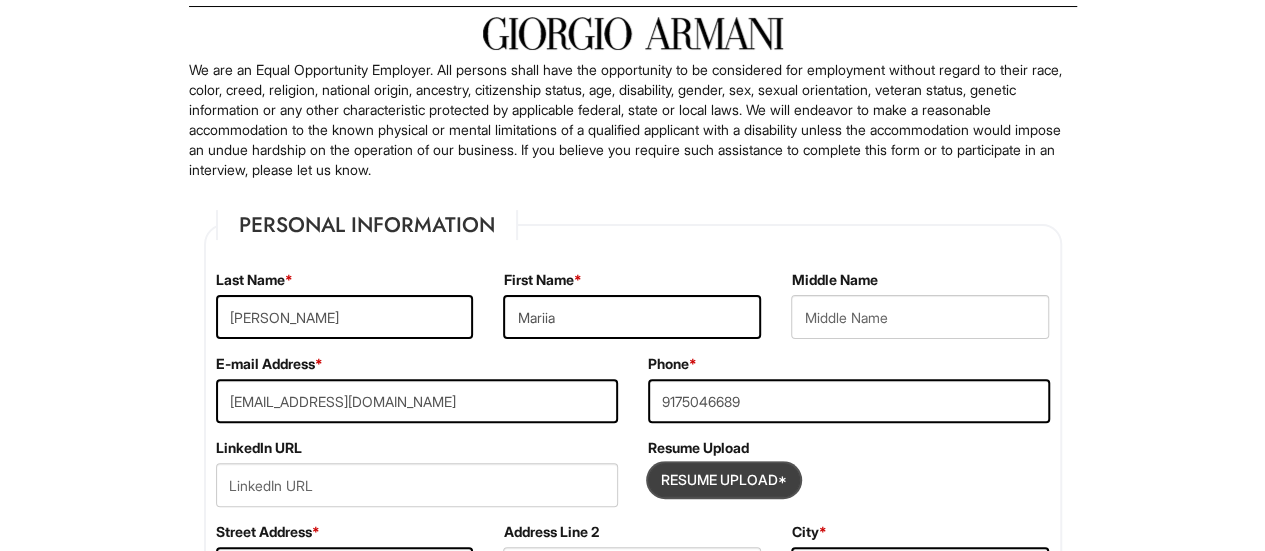 click at bounding box center (724, 480) 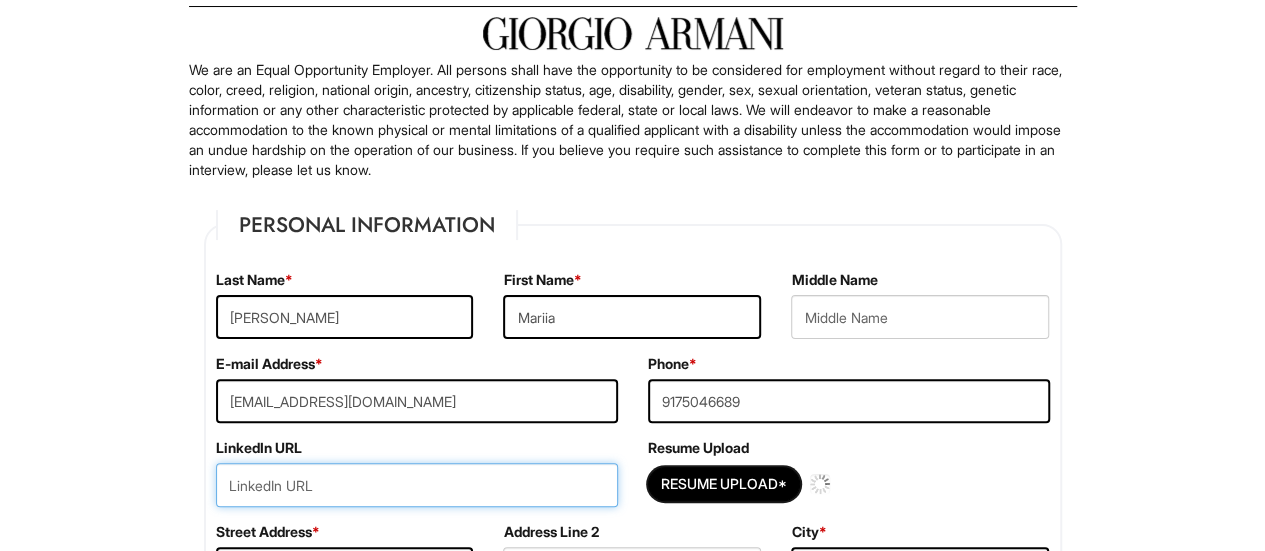 click at bounding box center [417, 485] 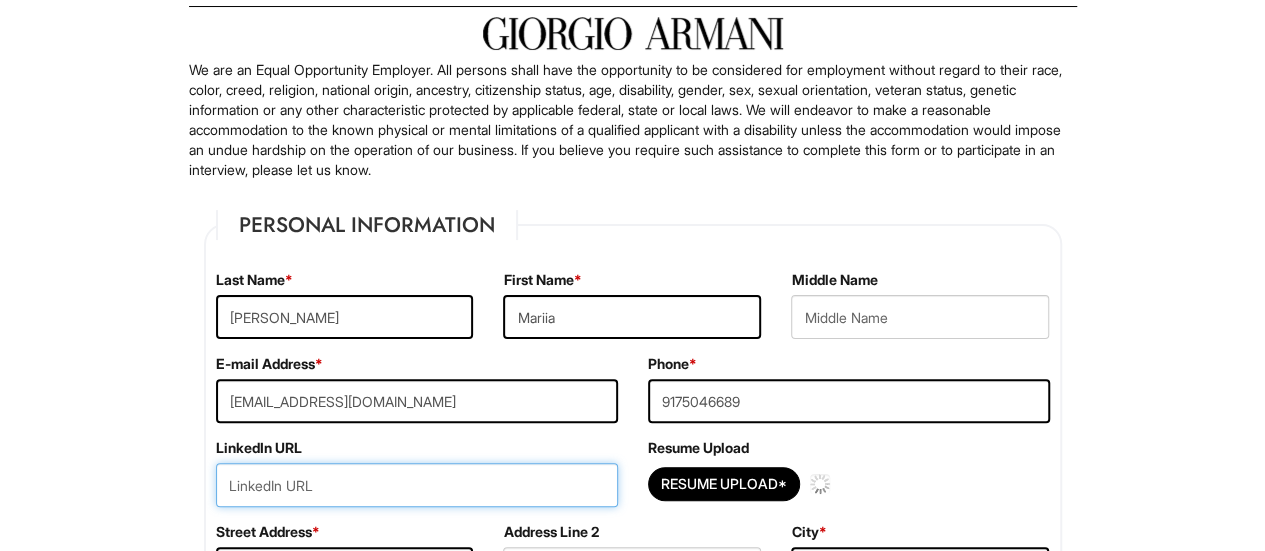 type 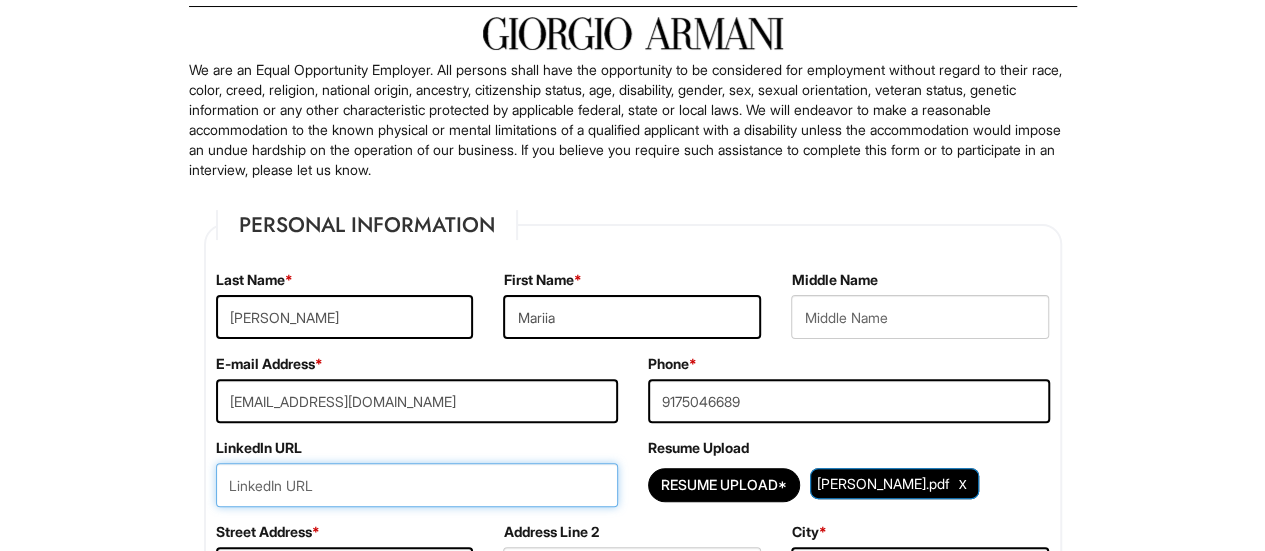 paste on "https://www.linkedin.com/in/maria-andreieva/" 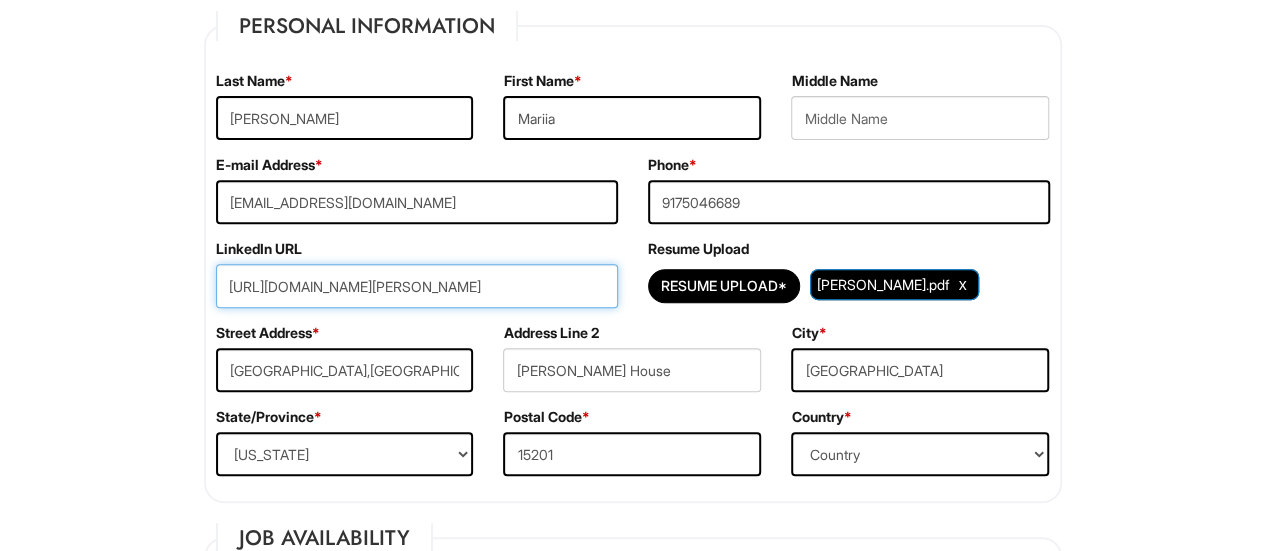 scroll, scrollTop: 327, scrollLeft: 0, axis: vertical 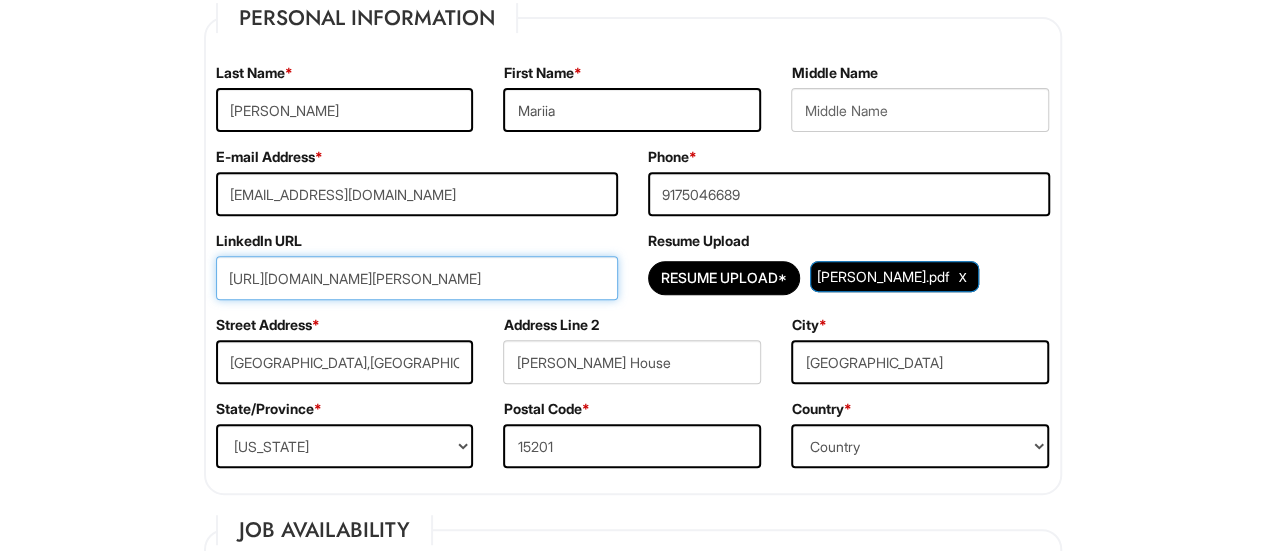 type on "https://www.linkedin.com/in/maria-andreieva/" 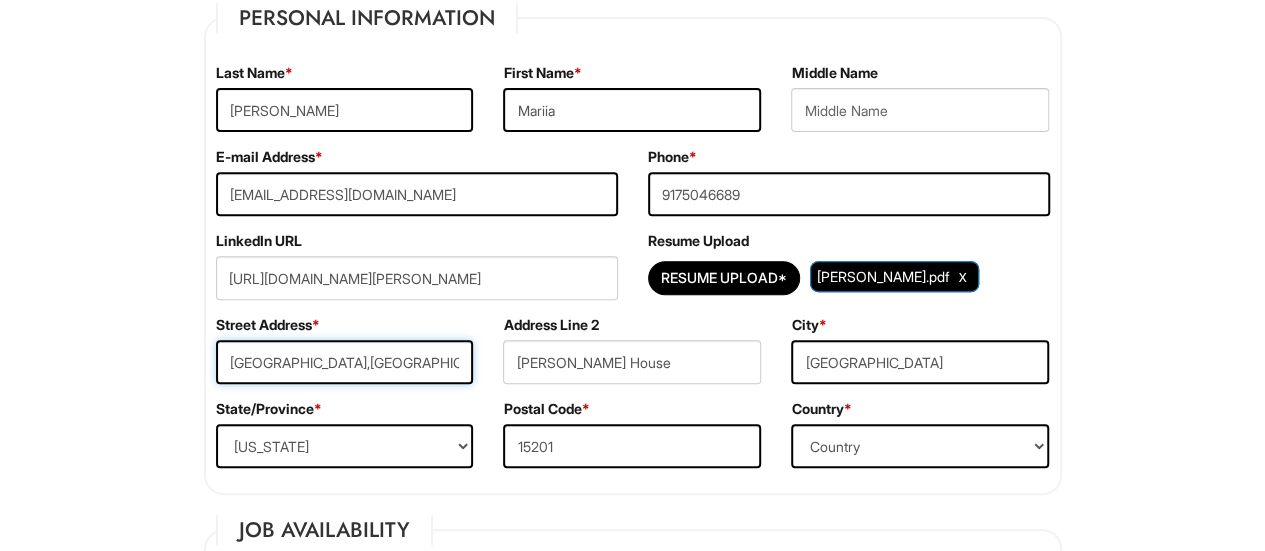 click on "Pittsburgh,PA" at bounding box center [345, 362] 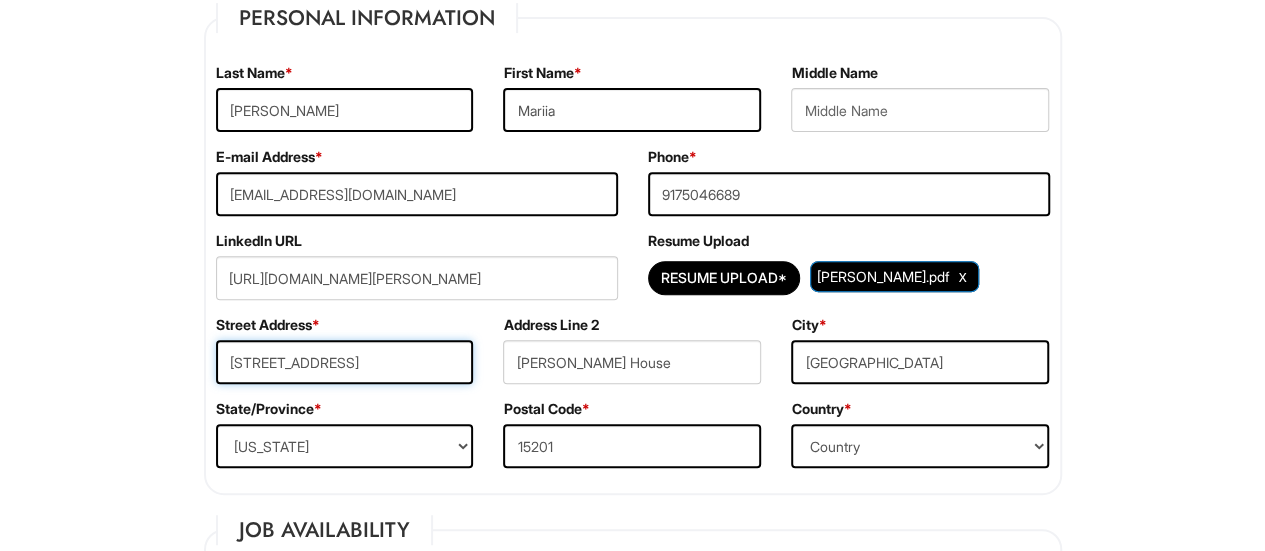 type on "5532 Covode Street" 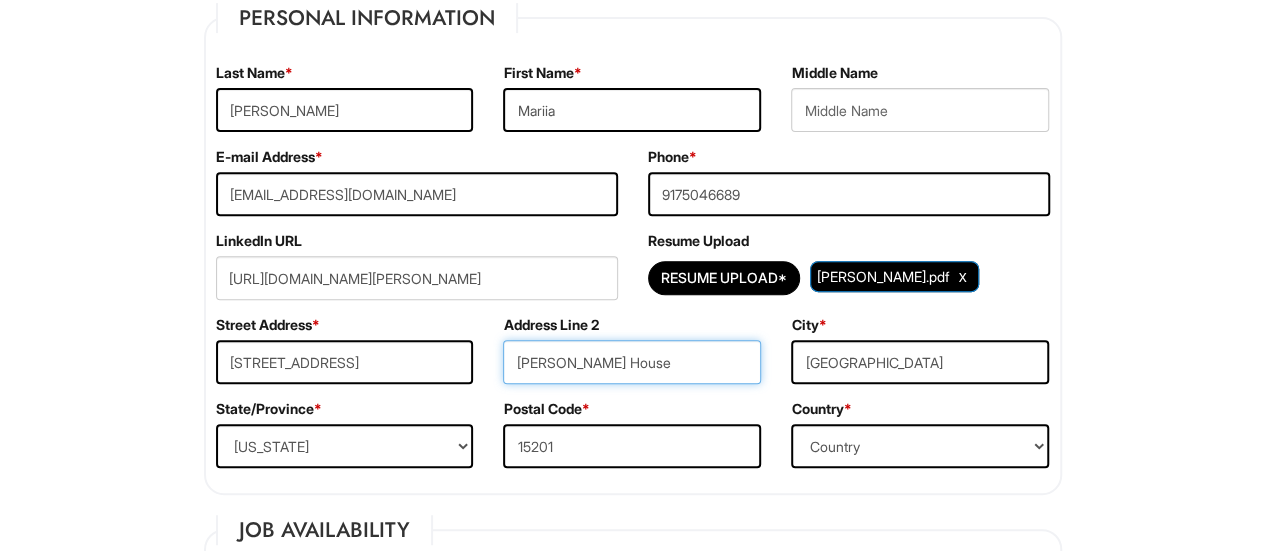 click on "Mapes House" at bounding box center (632, 362) 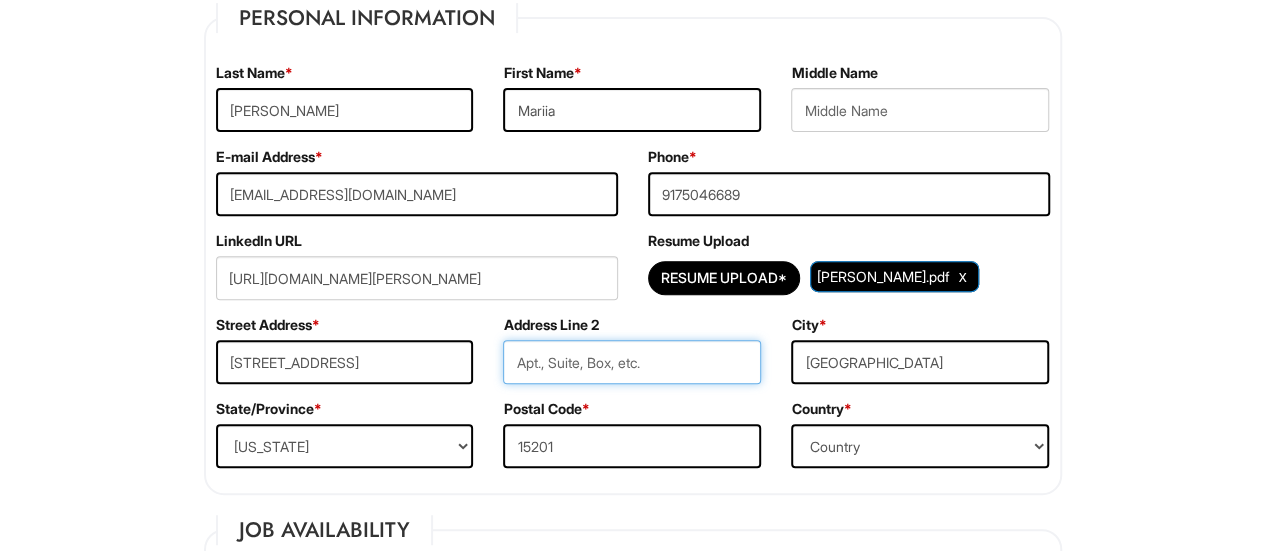 type 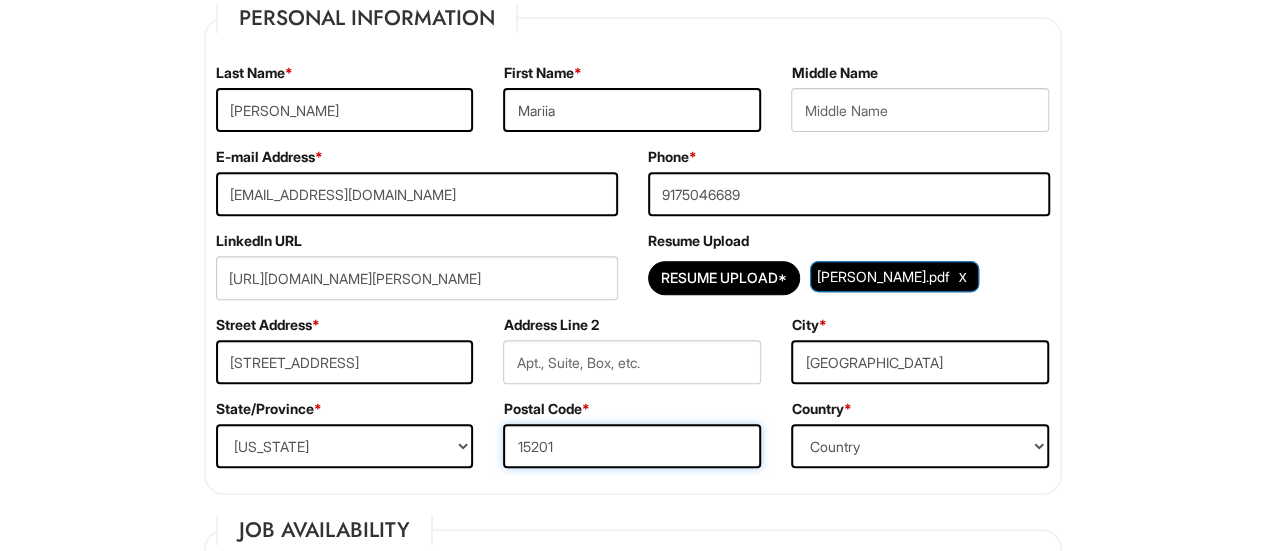 click on "15201" at bounding box center [632, 446] 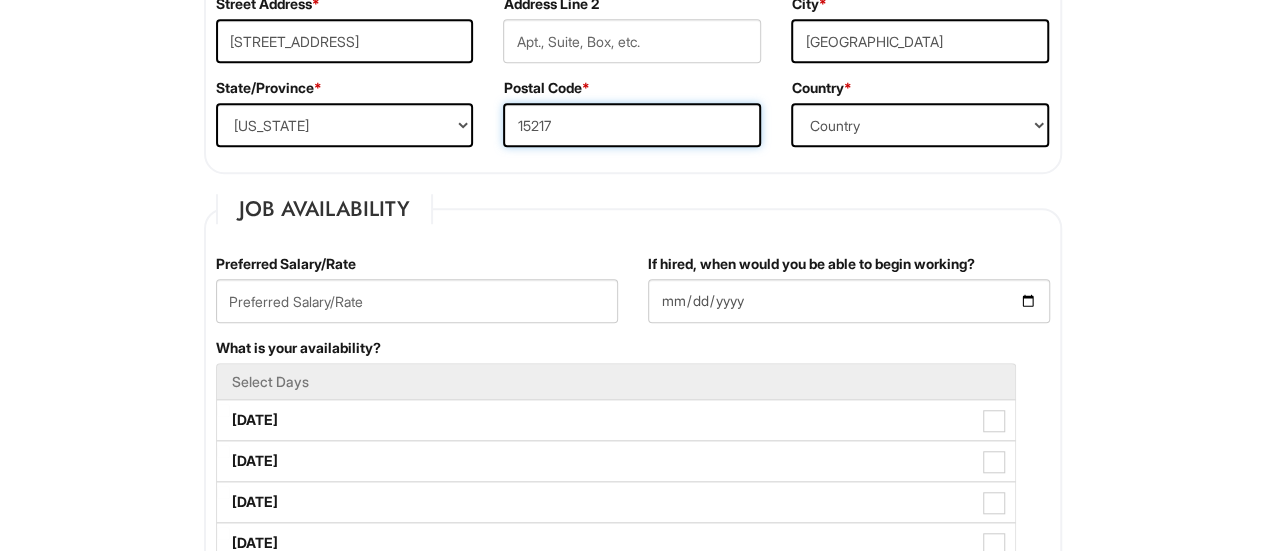 scroll, scrollTop: 651, scrollLeft: 0, axis: vertical 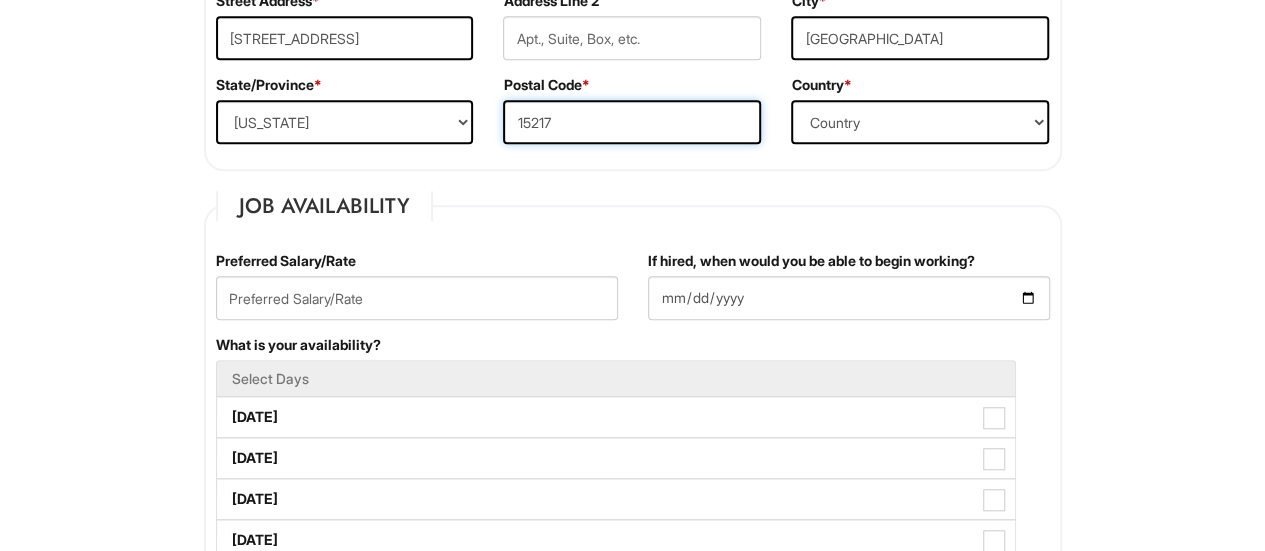 type on "15217" 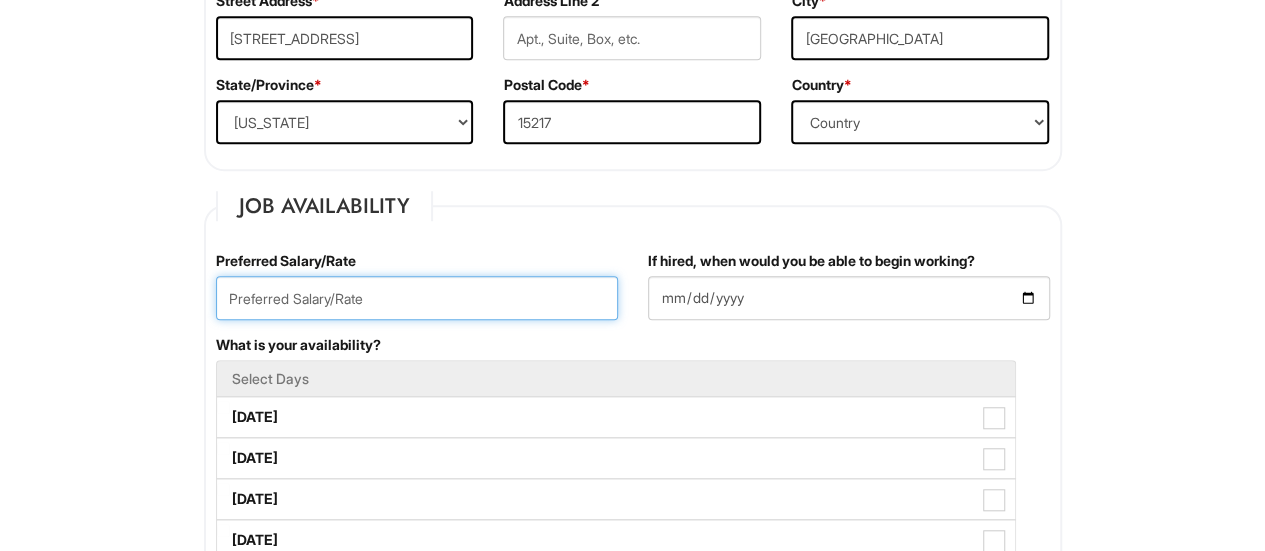 click at bounding box center [417, 298] 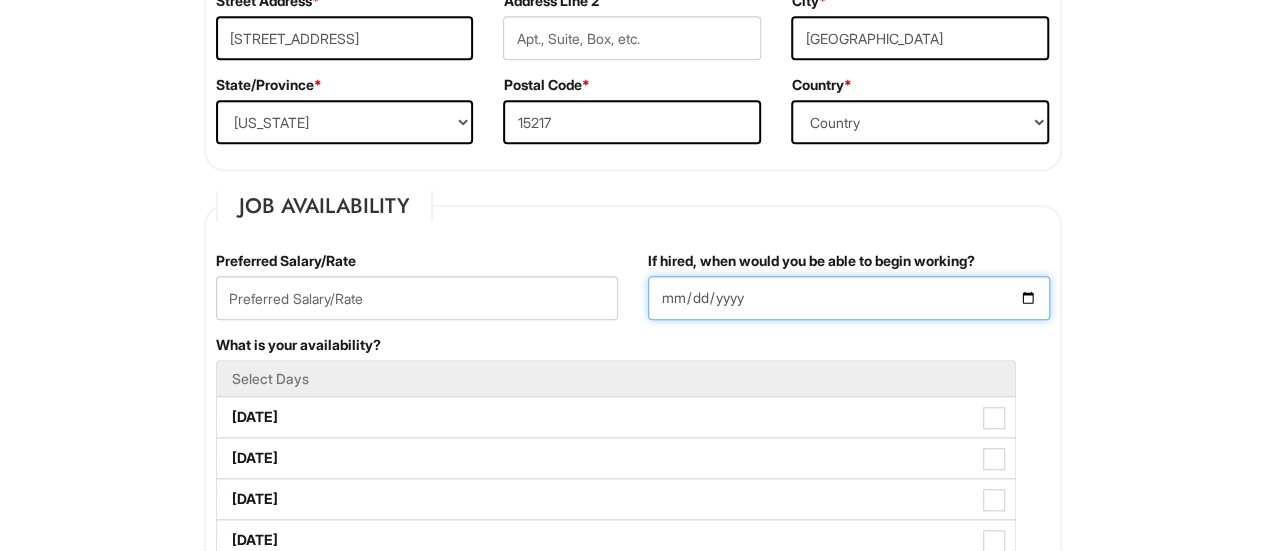click on "If hired, when would you be able to begin working?" at bounding box center [849, 298] 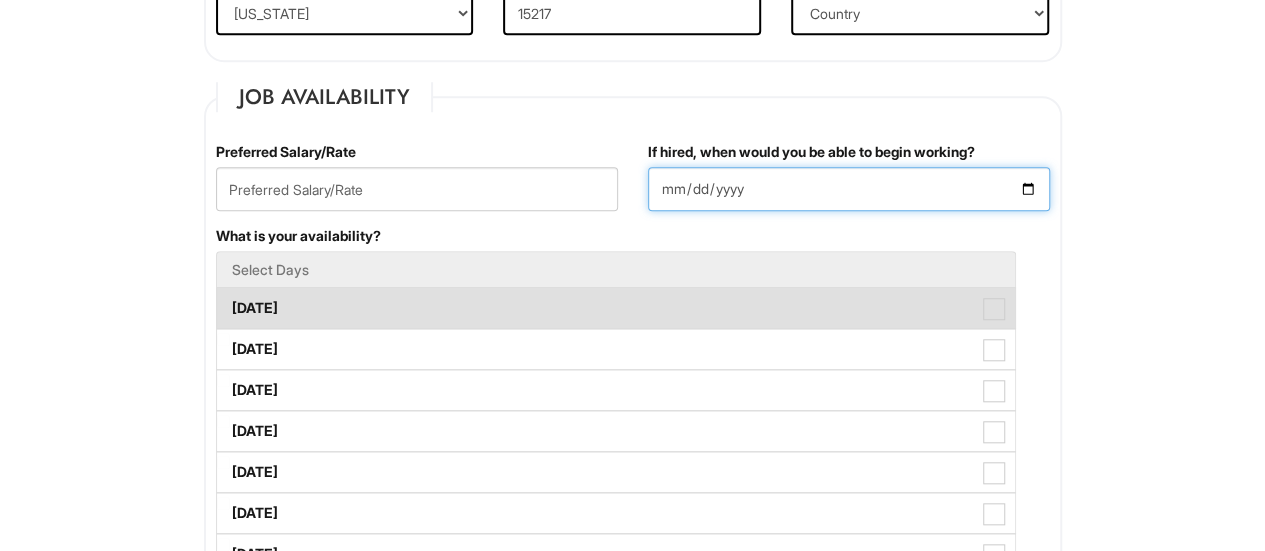 scroll, scrollTop: 762, scrollLeft: 0, axis: vertical 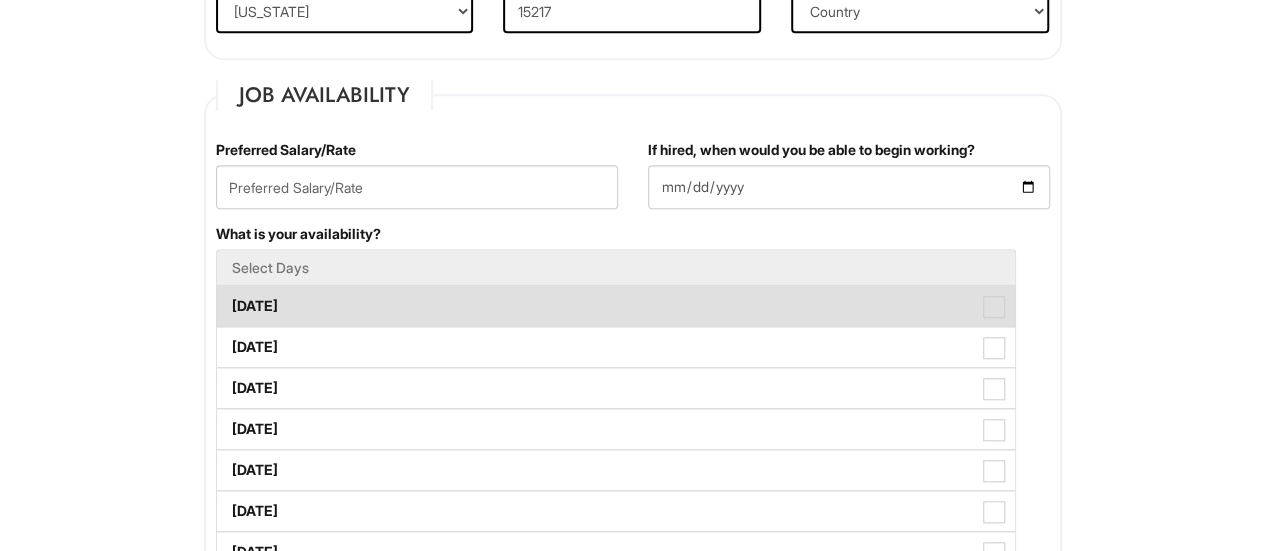 click on "Monday" at bounding box center (616, 306) 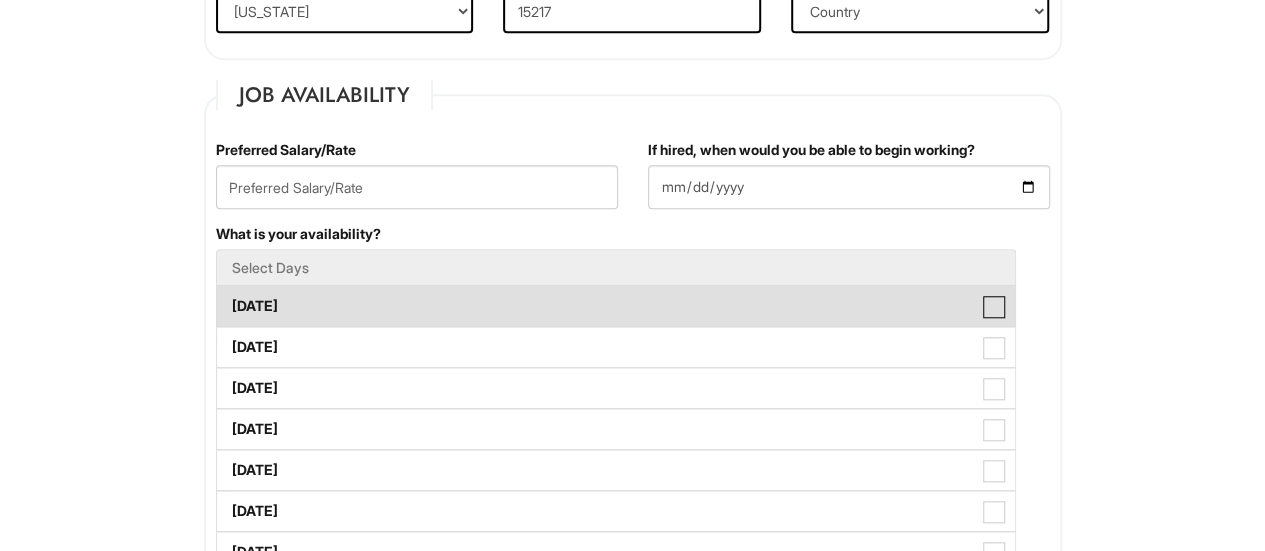 click on "Monday" at bounding box center (223, 296) 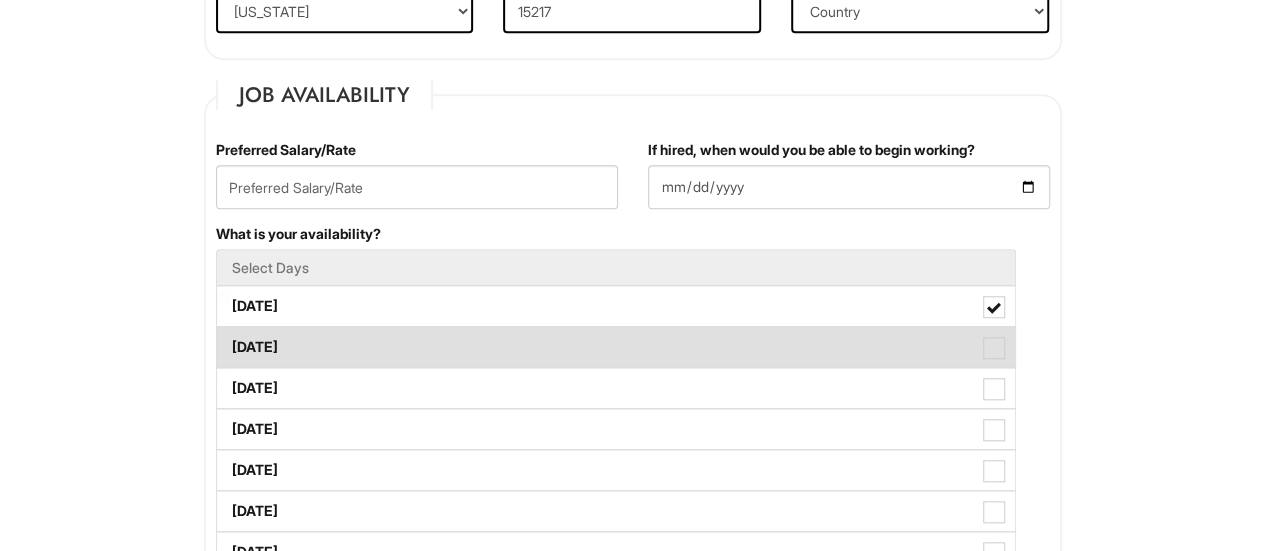 click on "Tuesday" at bounding box center [616, 347] 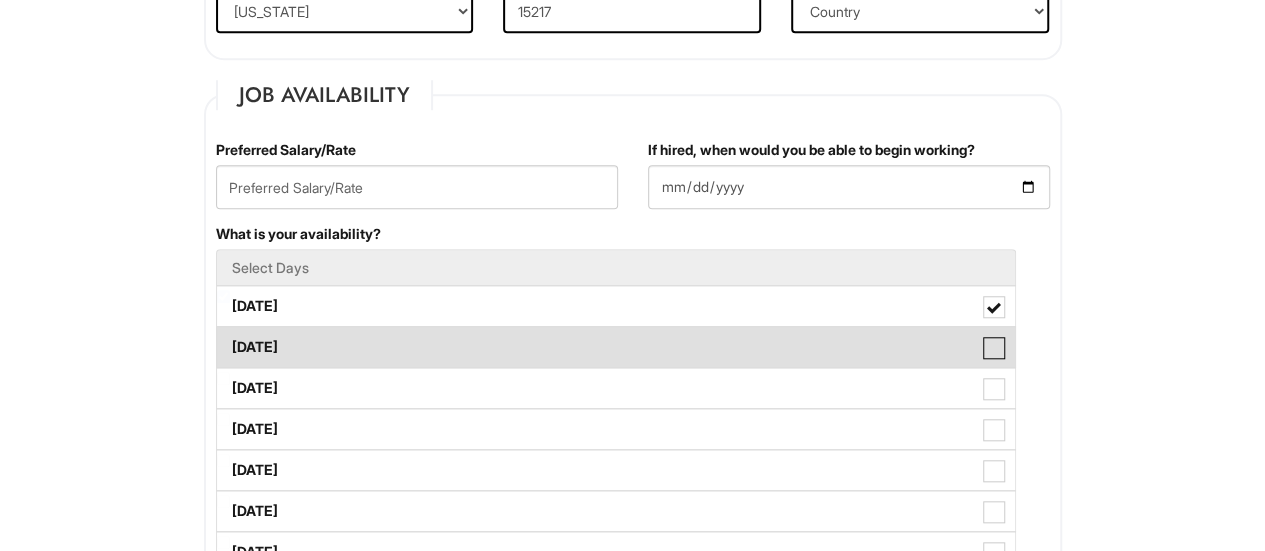 click on "Tuesday" at bounding box center [223, 337] 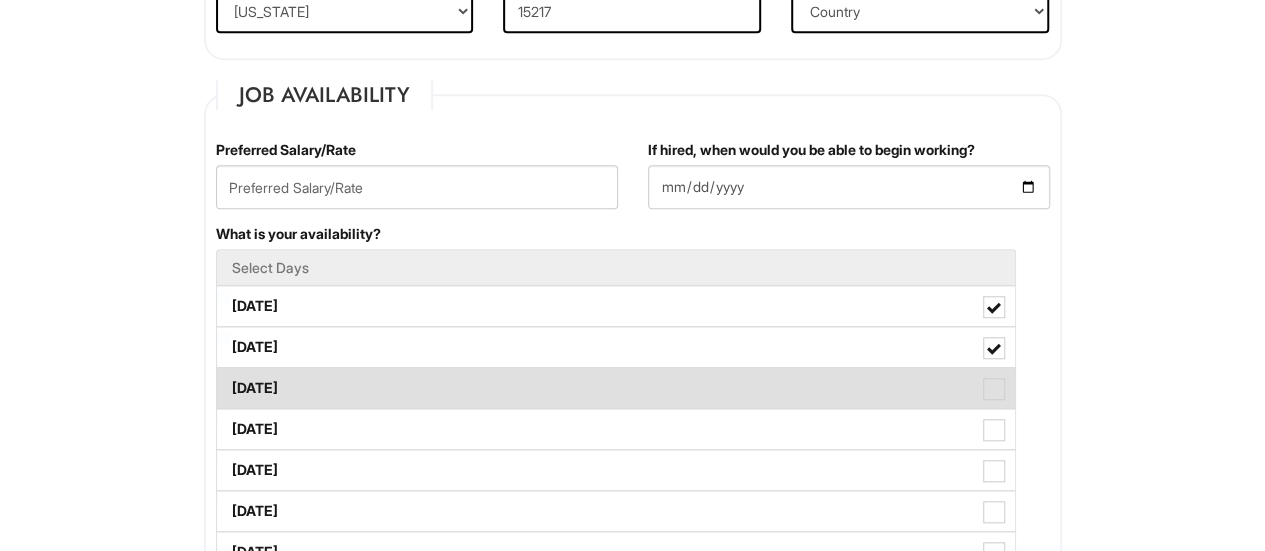 click on "Wednesday" at bounding box center (616, 388) 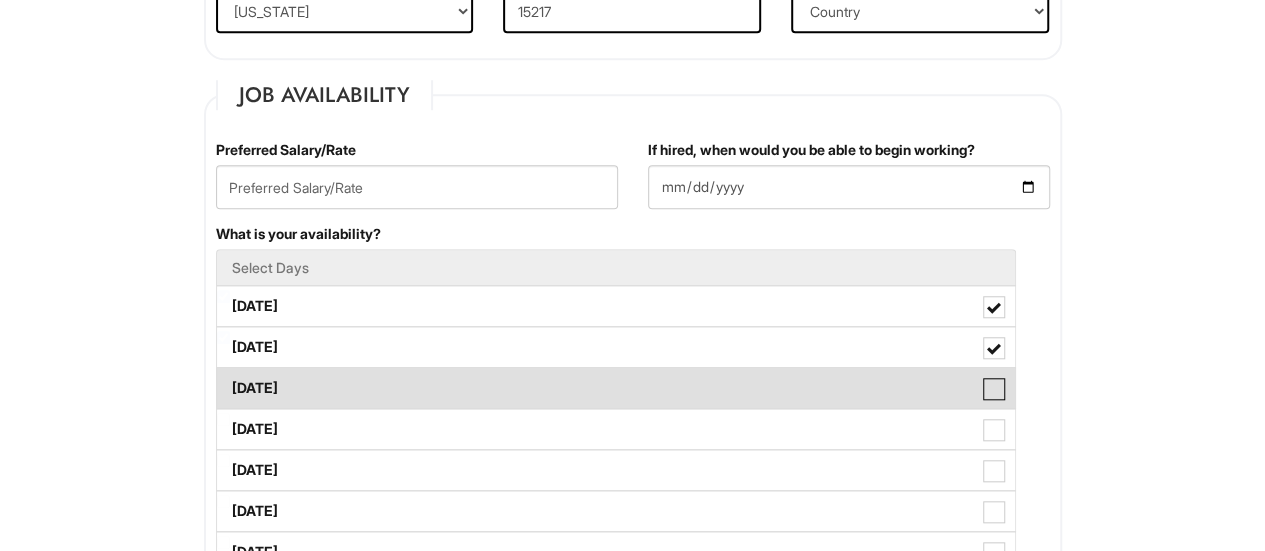 click on "Wednesday" at bounding box center (223, 378) 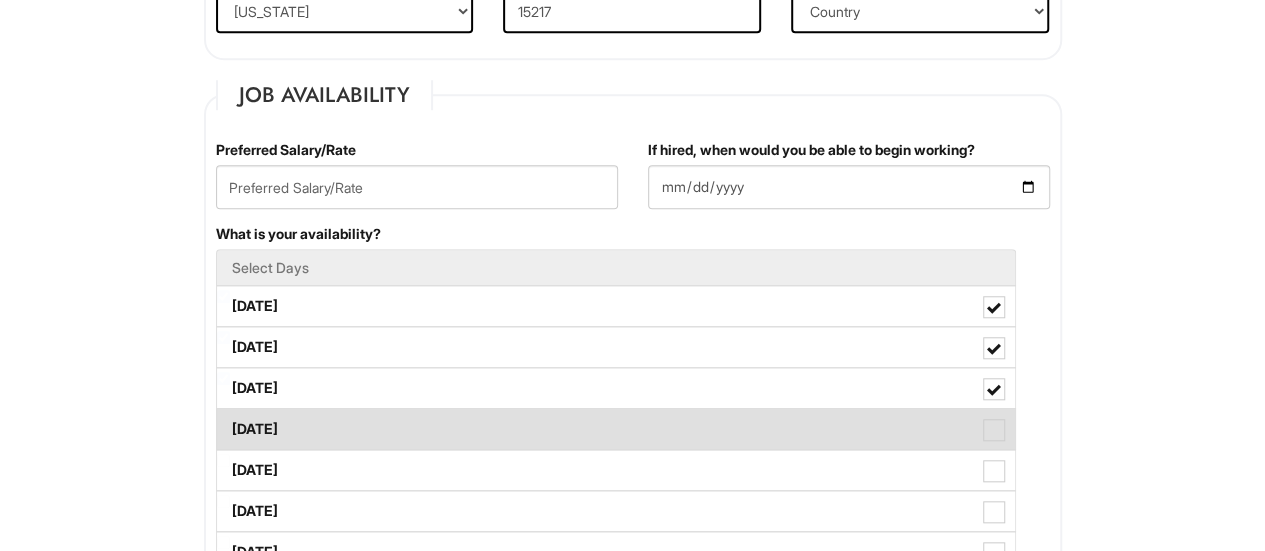 click on "Thursday" at bounding box center (616, 429) 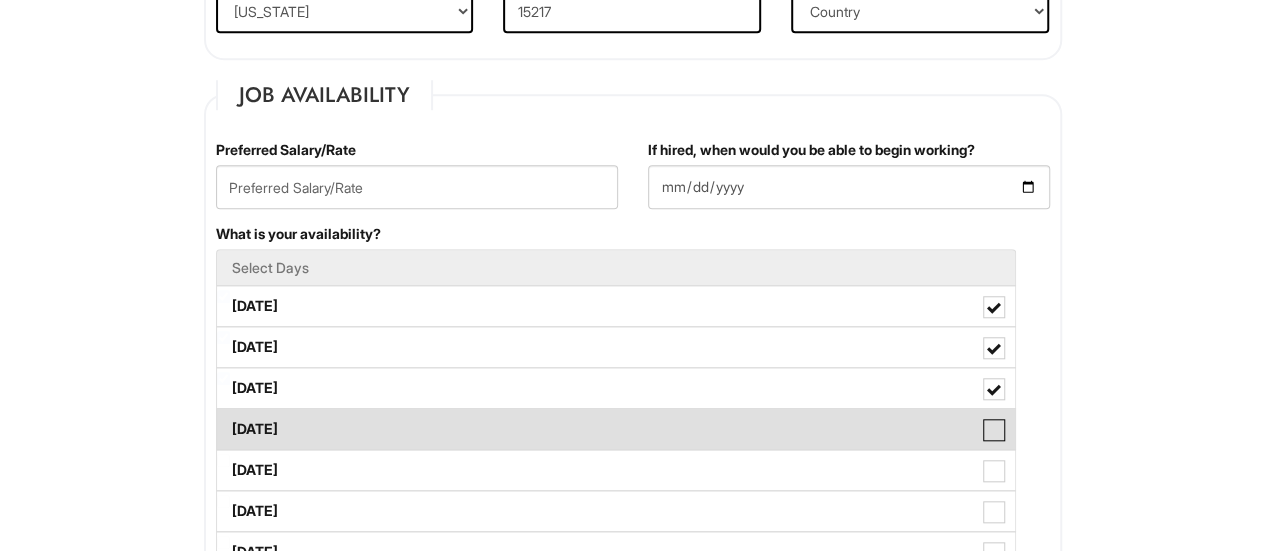 click on "Thursday" at bounding box center [223, 419] 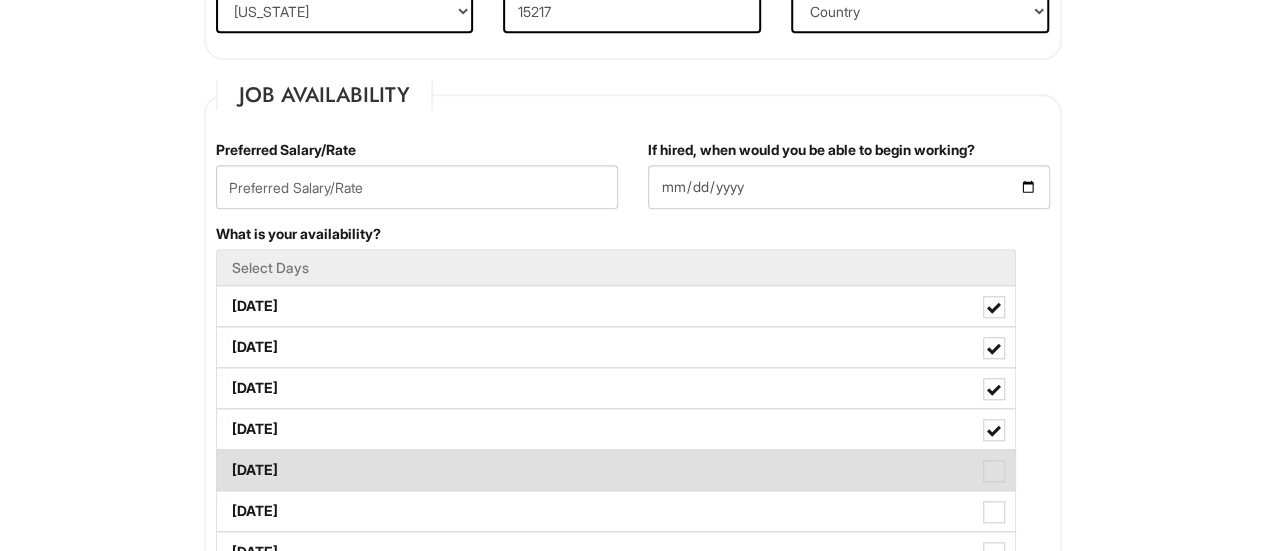 click on "Friday" at bounding box center (616, 470) 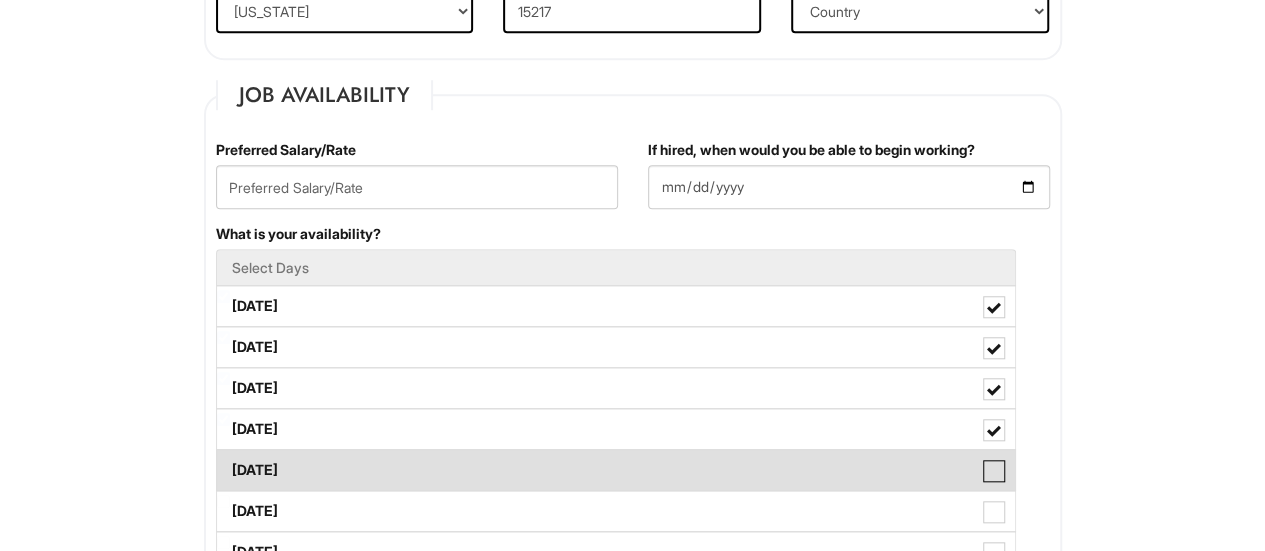 click on "Friday" at bounding box center [223, 460] 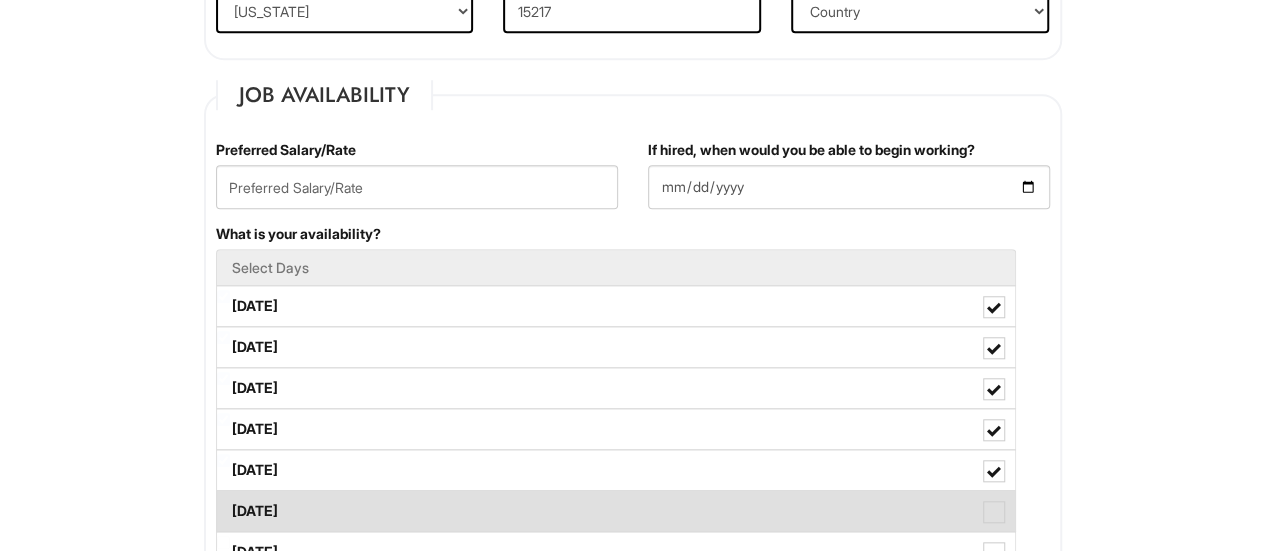click on "Saturday" at bounding box center (616, 511) 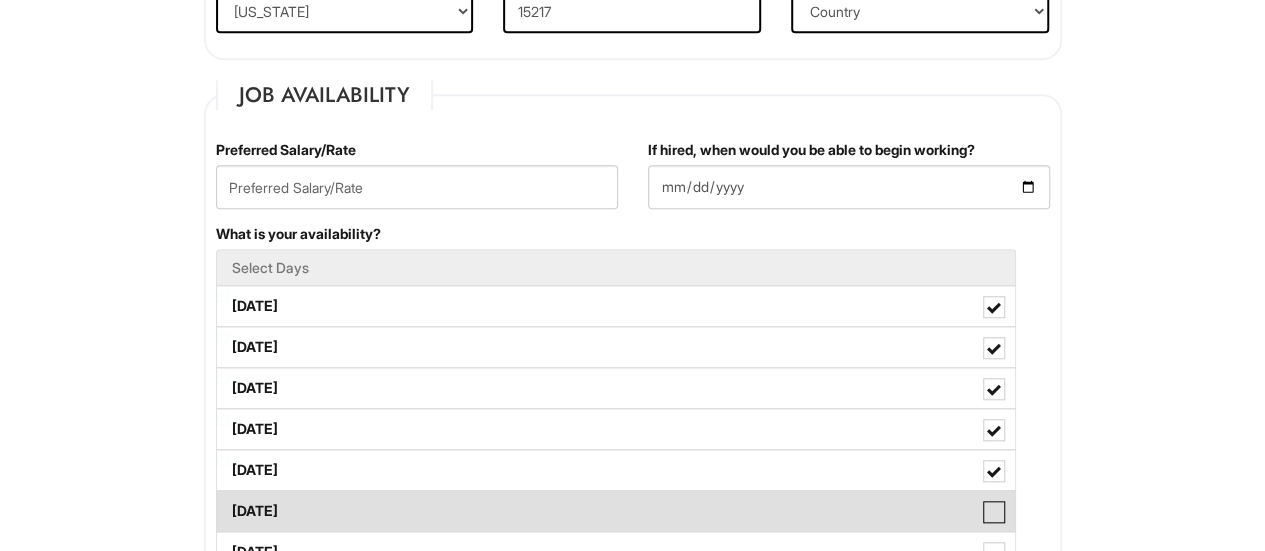 click on "Saturday" at bounding box center [223, 501] 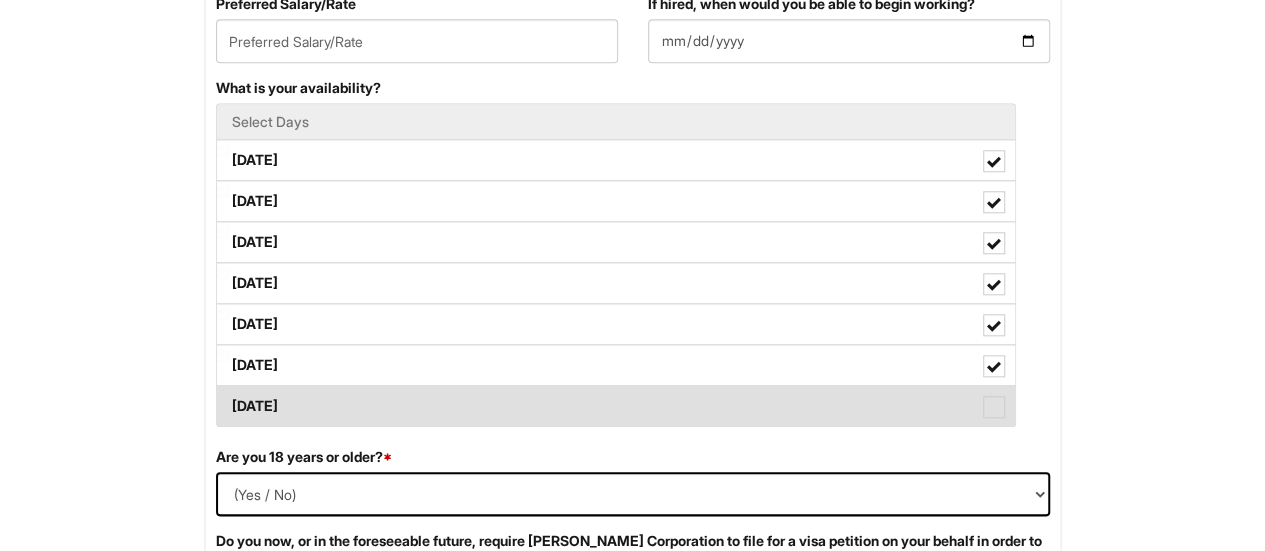 click on "Sunday" at bounding box center [616, 406] 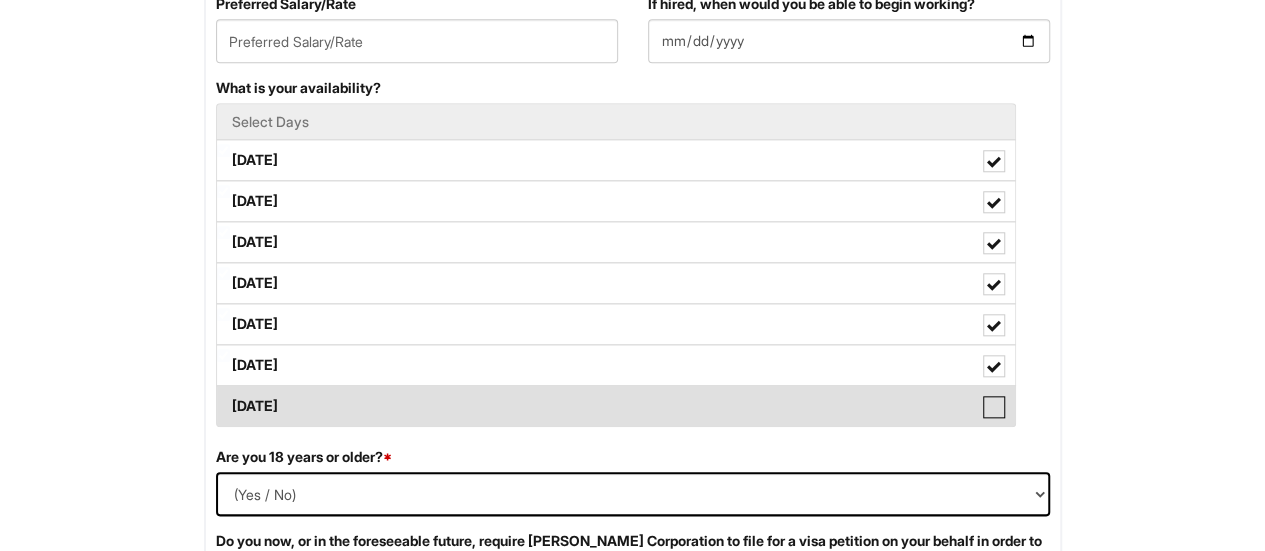 click on "Sunday" at bounding box center (223, 396) 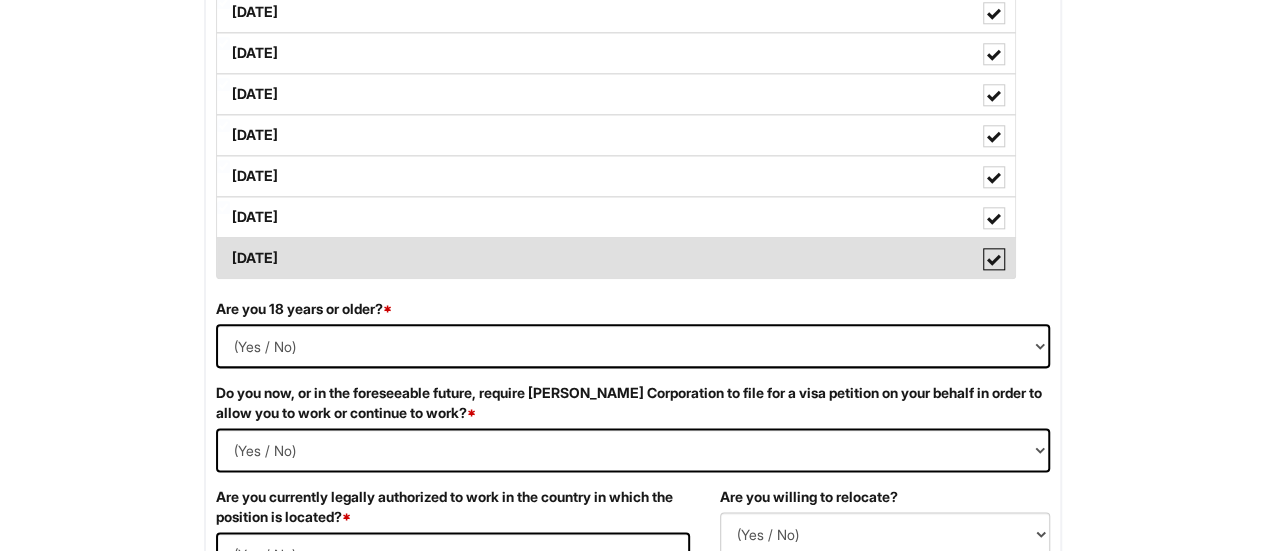 scroll, scrollTop: 1080, scrollLeft: 0, axis: vertical 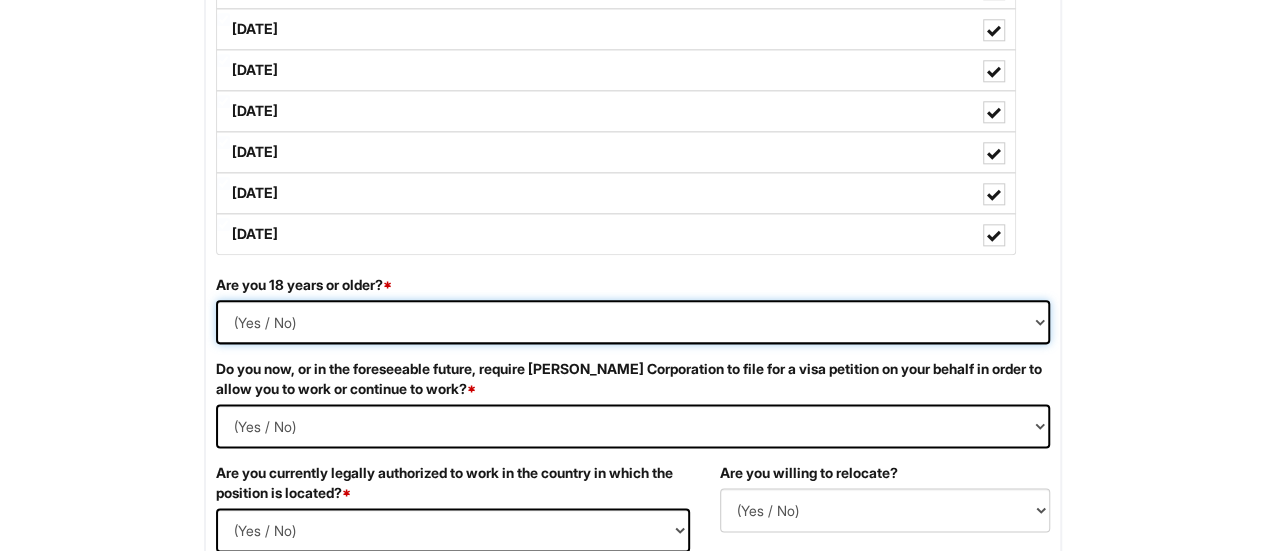 click on "(Yes / No) Yes No" at bounding box center (633, 322) 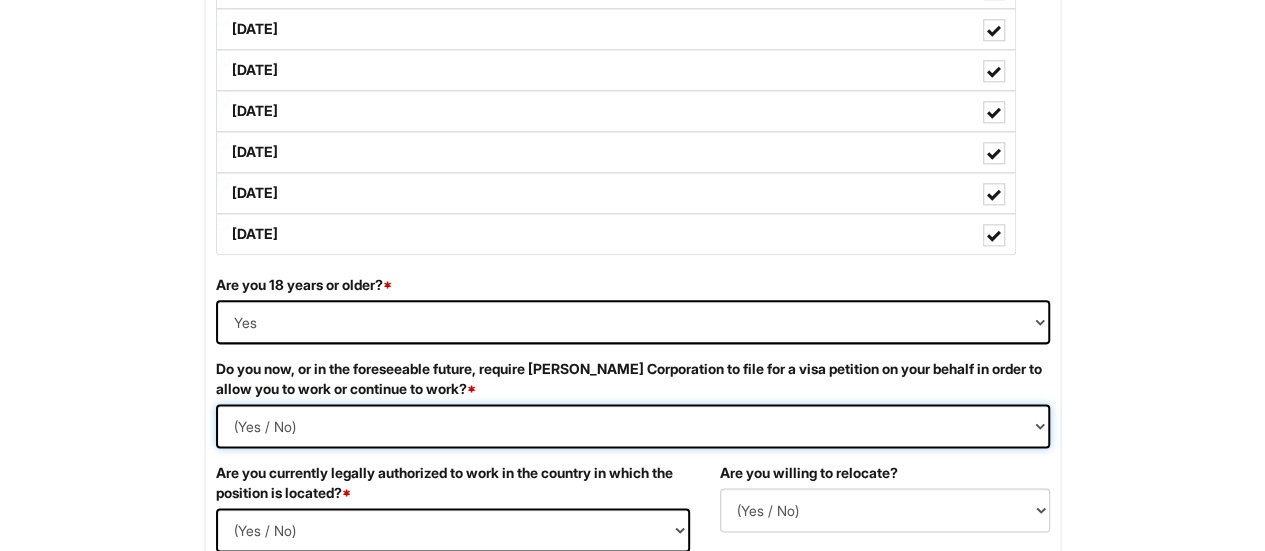 click on "(Yes / No) Yes No" at bounding box center (633, 426) 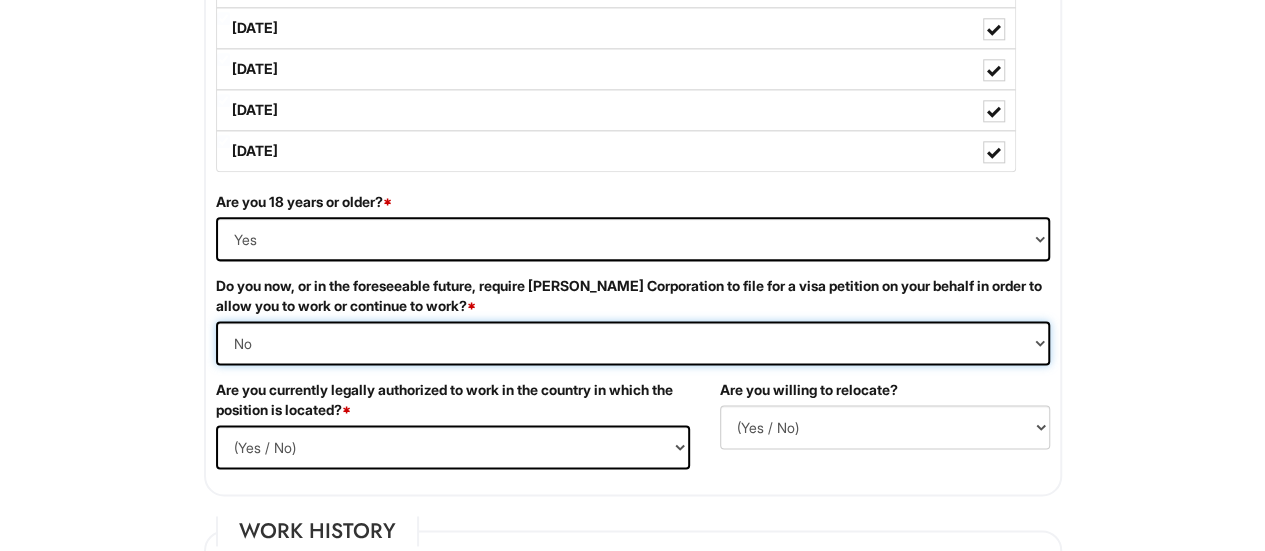 scroll, scrollTop: 1164, scrollLeft: 0, axis: vertical 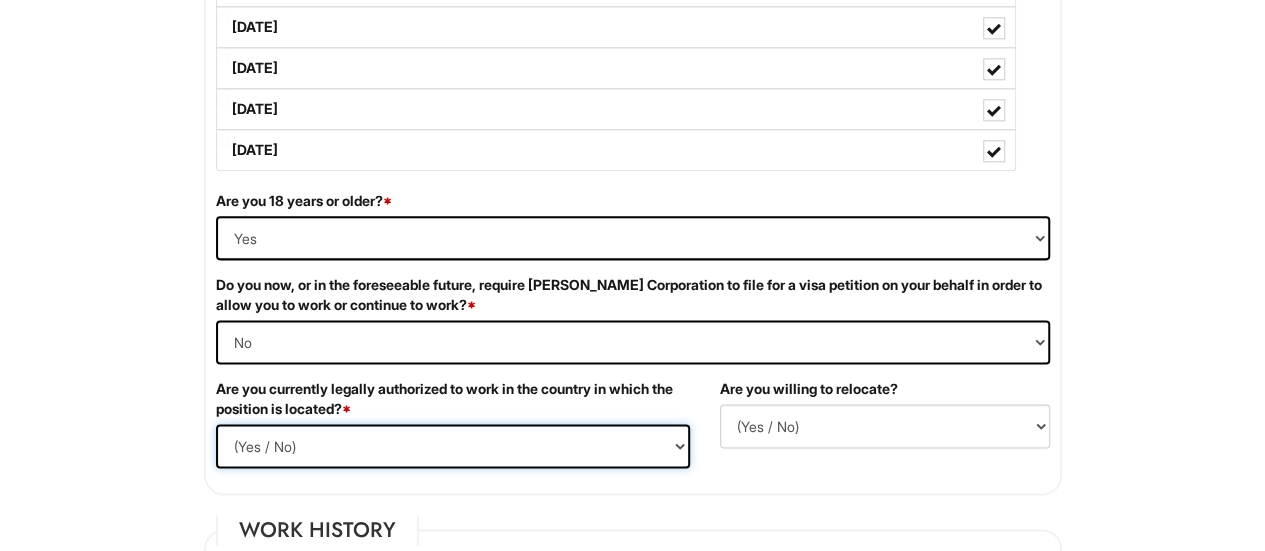 click on "(Yes / No) Yes No" at bounding box center [453, 446] 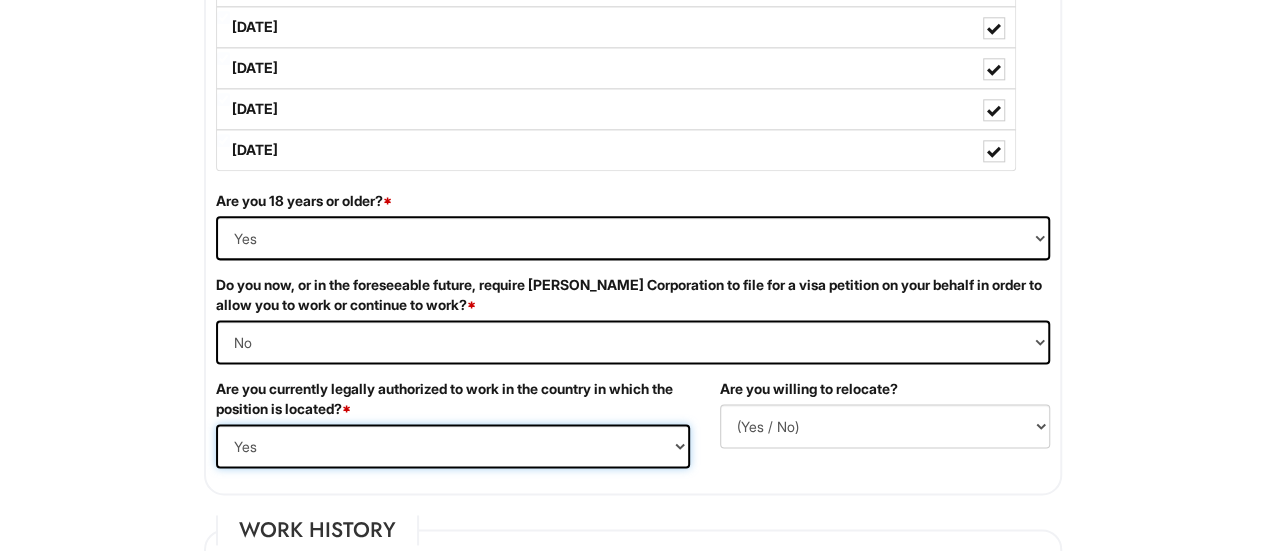 click on "(Yes / No) Yes No" at bounding box center [453, 446] 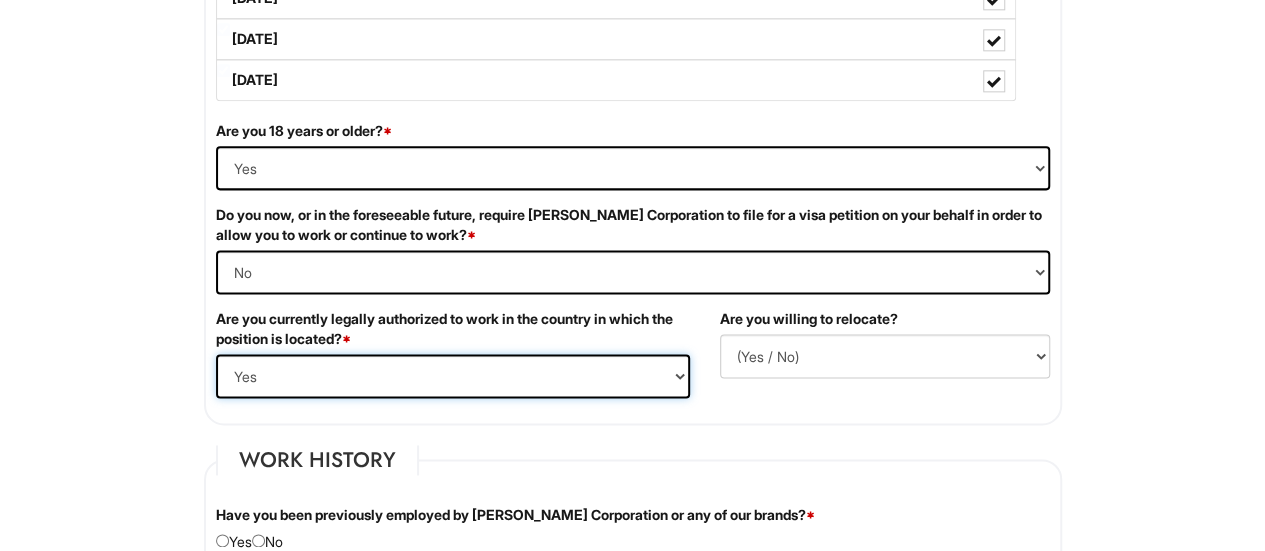 scroll, scrollTop: 1244, scrollLeft: 0, axis: vertical 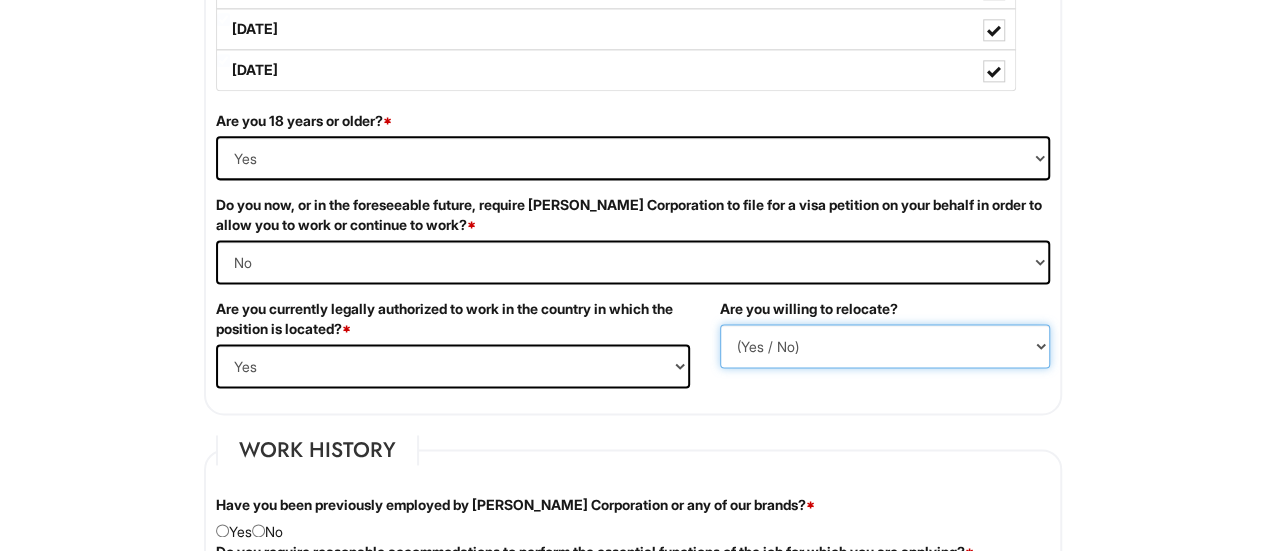 click on "(Yes / No) No Yes" at bounding box center (885, 346) 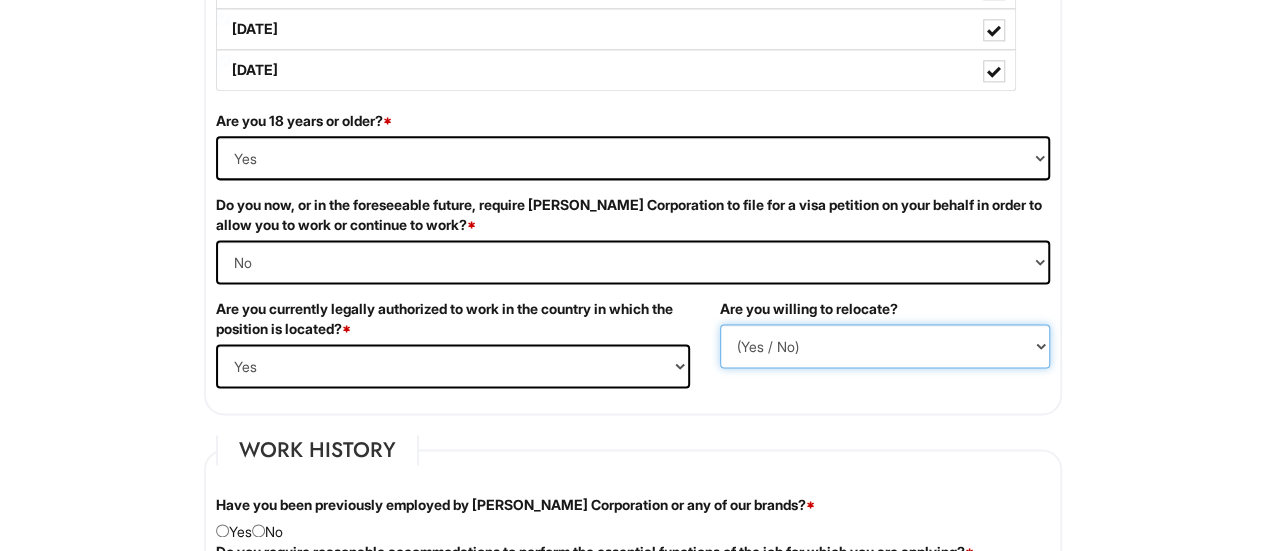 select on "Y" 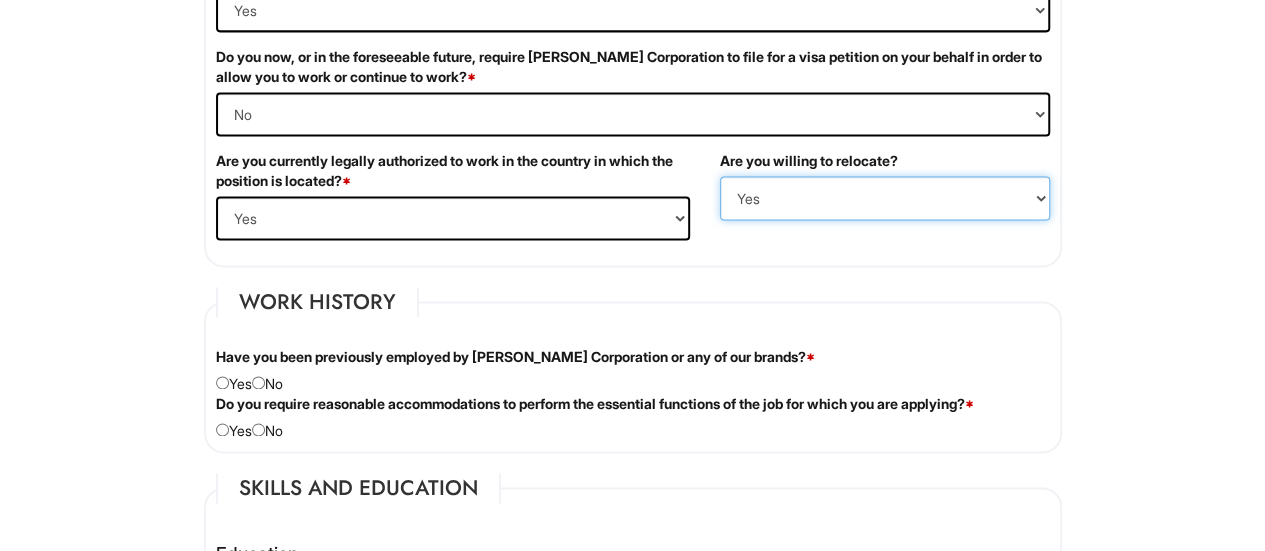 scroll, scrollTop: 1404, scrollLeft: 0, axis: vertical 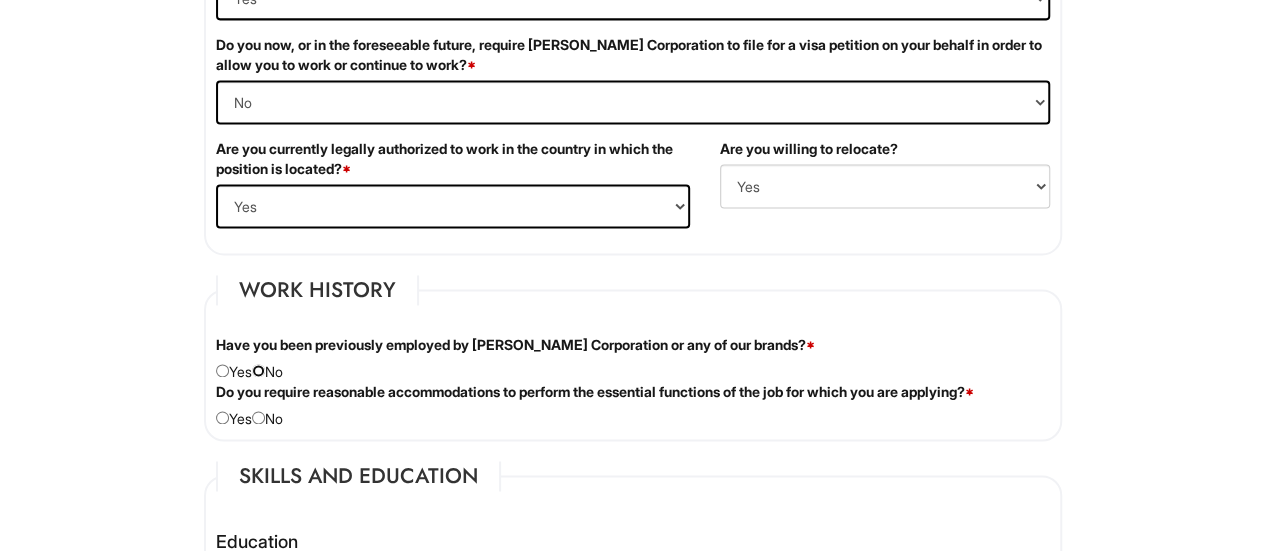 click at bounding box center [258, 370] 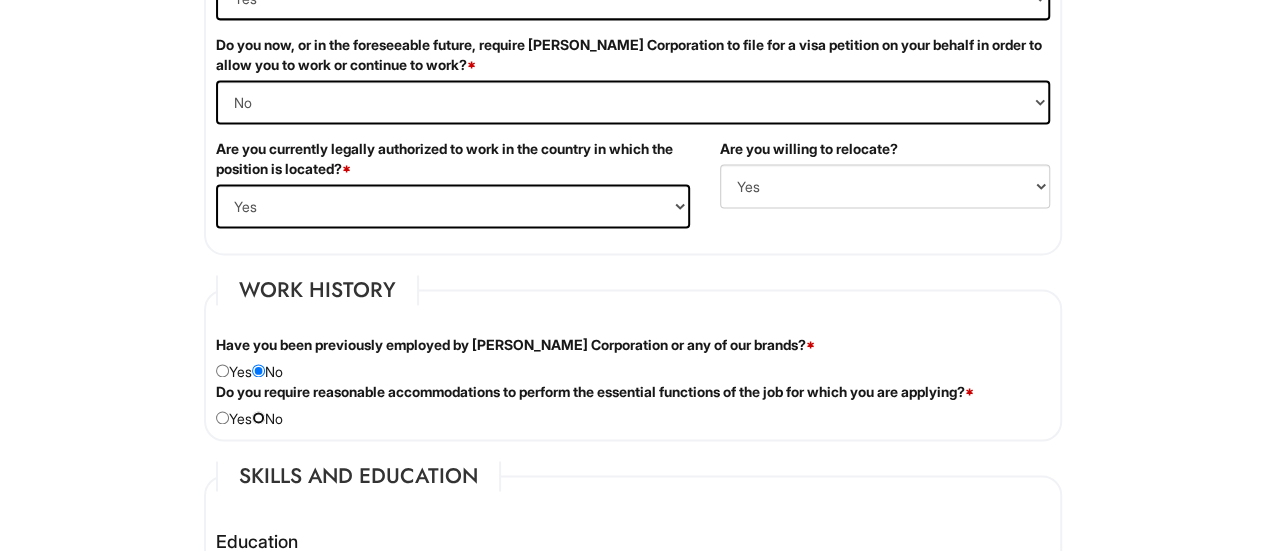 click at bounding box center [258, 417] 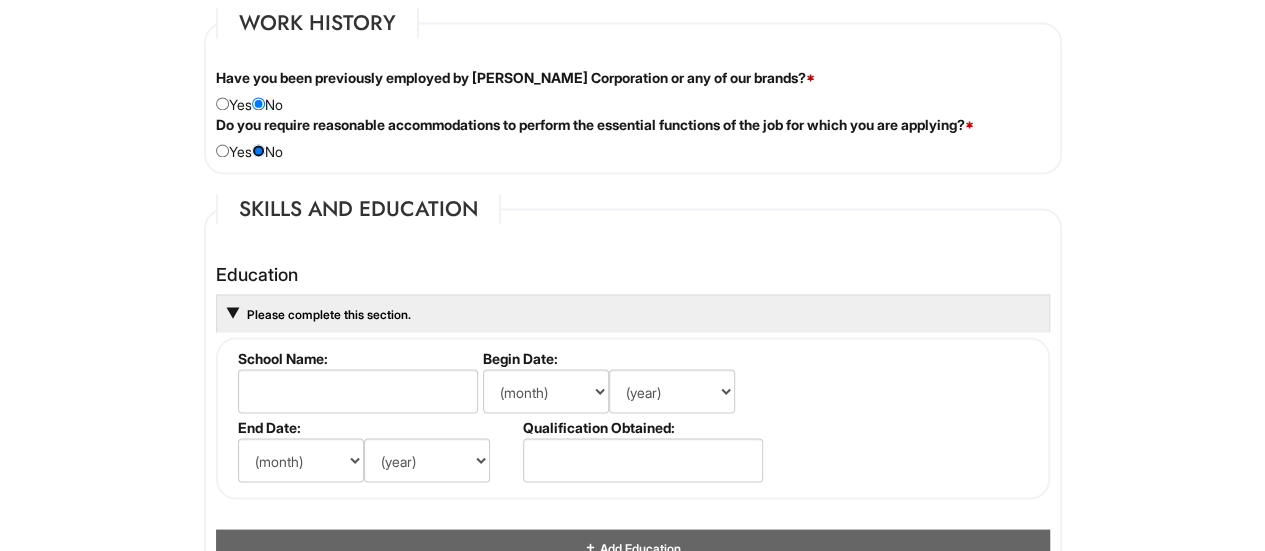 scroll, scrollTop: 1672, scrollLeft: 0, axis: vertical 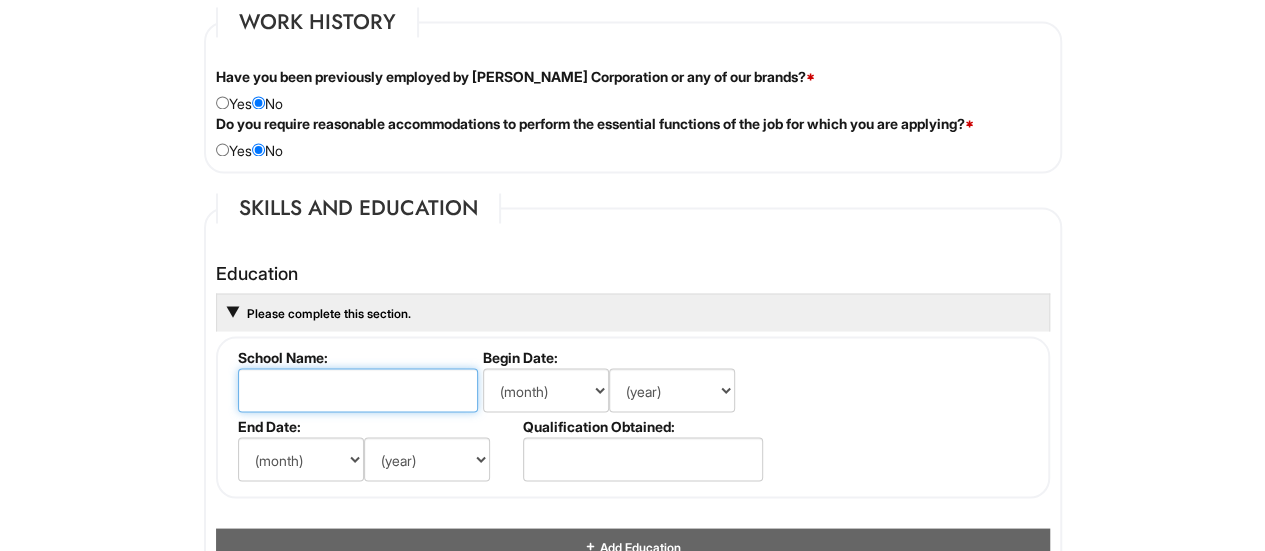 click at bounding box center (358, 390) 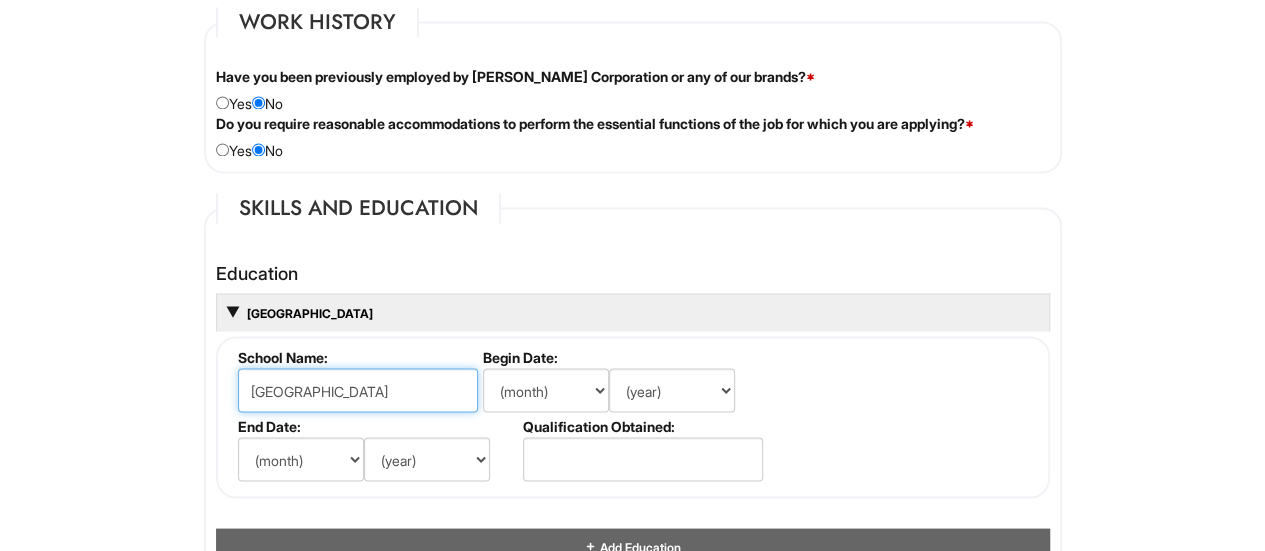 type on "Carnegie Mellon University" 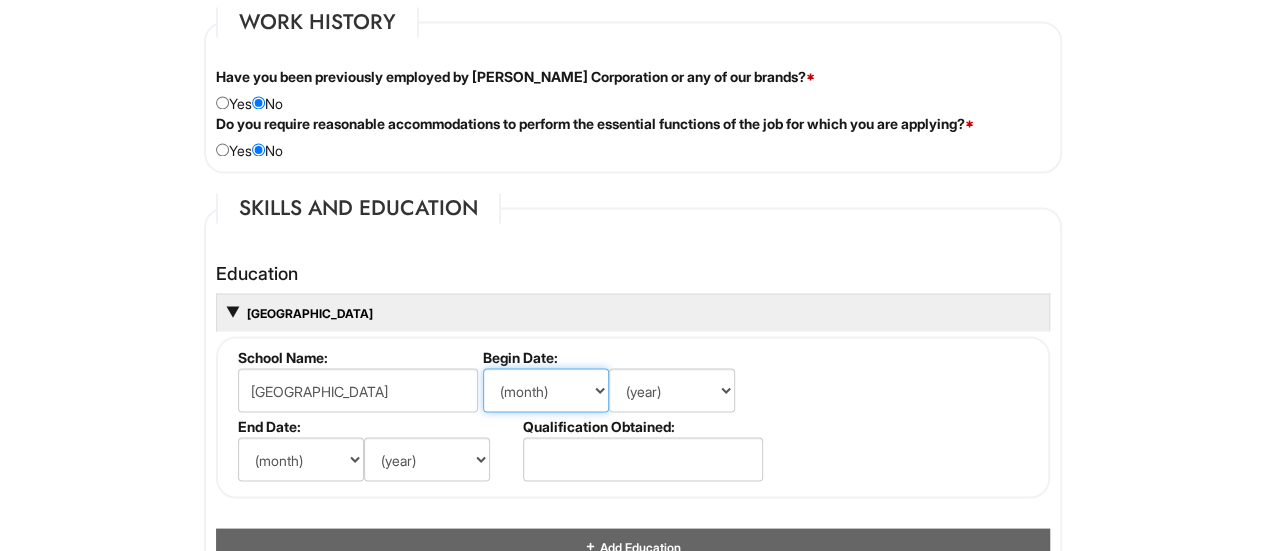 click on "(month) Jan Feb Mar Apr May Jun Jul Aug Sep Oct Nov Dec" at bounding box center (546, 390) 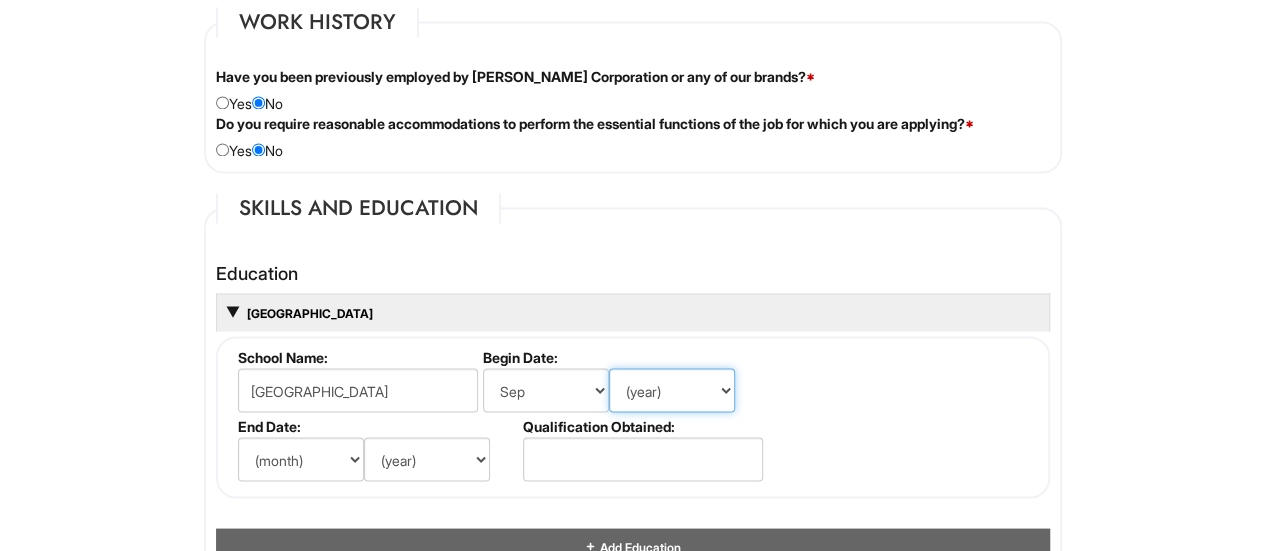 click on "(year) 2029 2028 2027 2026 2025 2024 2023 2022 2021 2020 2019 2018 2017 2016 2015 2014 2013 2012 2011 2010 2009 2008 2007 2006 2005 2004 2003 2002 2001 2000 1999 1998 1997 1996 1995 1994 1993 1992 1991 1990 1989 1988 1987 1986 1985 1984 1983 1982 1981 1980 1979 1978 1977 1976 1975 1974 1973 1972 1971 1970 1969 1968 1967 1966 1965 1964 1963 1962 1961 1960 1959 1958 1957 1956 1955 1954 1953 1952 1951 1950 1949 1948 1947 1946  --  2030 2031 2032 2033 2034 2035 2036 2037 2038 2039 2040 2041 2042 2043 2044 2045 2046 2047 2048 2049 2050 2051 2052 2053 2054 2055 2056 2057 2058 2059 2060 2061 2062 2063 2064" at bounding box center [672, 390] 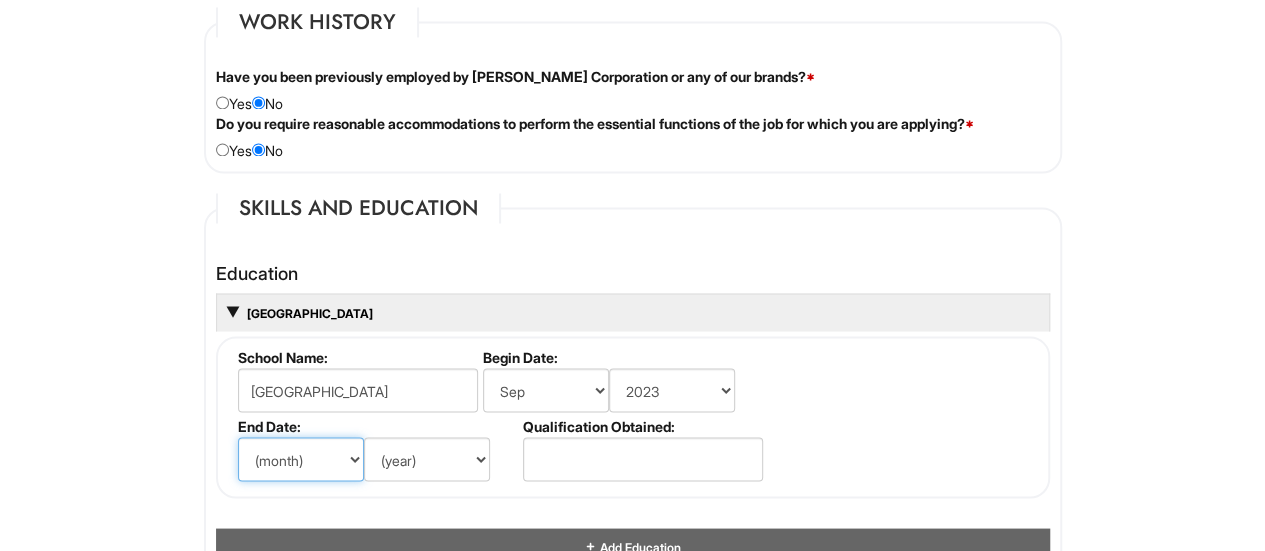 click on "(month) Jan Feb Mar Apr May Jun Jul Aug Sep Oct Nov Dec" at bounding box center [301, 459] 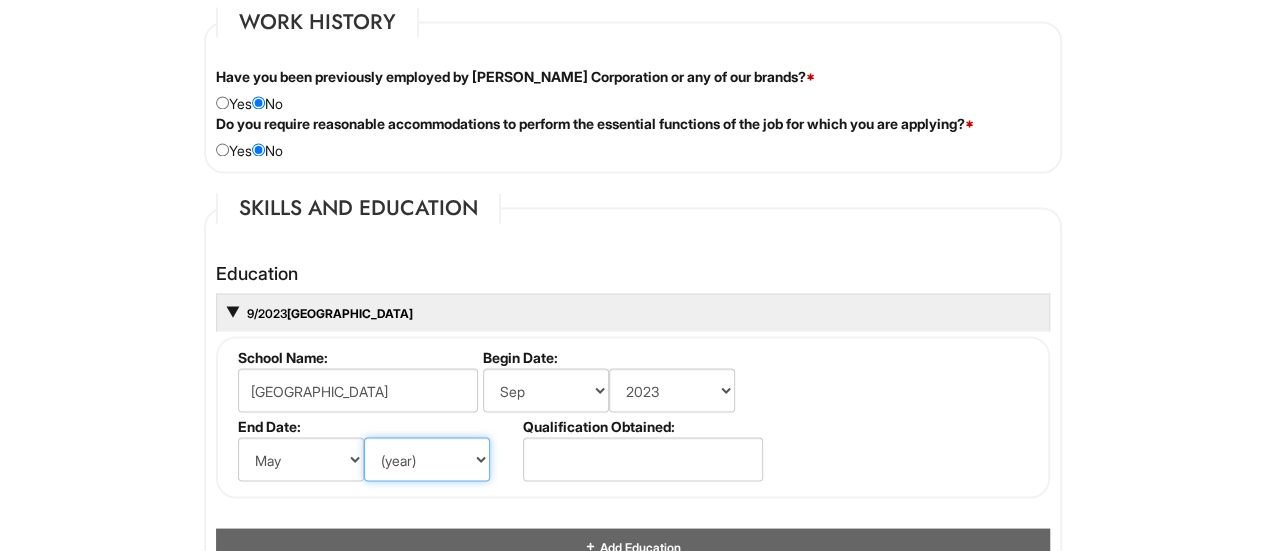 click on "(year) 2029 2028 2027 2026 2025 2024 2023 2022 2021 2020 2019 2018 2017 2016 2015 2014 2013 2012 2011 2010 2009 2008 2007 2006 2005 2004 2003 2002 2001 2000 1999 1998 1997 1996 1995 1994 1993 1992 1991 1990 1989 1988 1987 1986 1985 1984 1983 1982 1981 1980 1979 1978 1977 1976 1975 1974 1973 1972 1971 1970 1969 1968 1967 1966 1965 1964 1963 1962 1961 1960 1959 1958 1957 1956 1955 1954 1953 1952 1951 1950 1949 1948 1947 1946  --  2030 2031 2032 2033 2034 2035 2036 2037 2038 2039 2040 2041 2042 2043 2044 2045 2046 2047 2048 2049 2050 2051 2052 2053 2054 2055 2056 2057 2058 2059 2060 2061 2062 2063 2064" at bounding box center (427, 459) 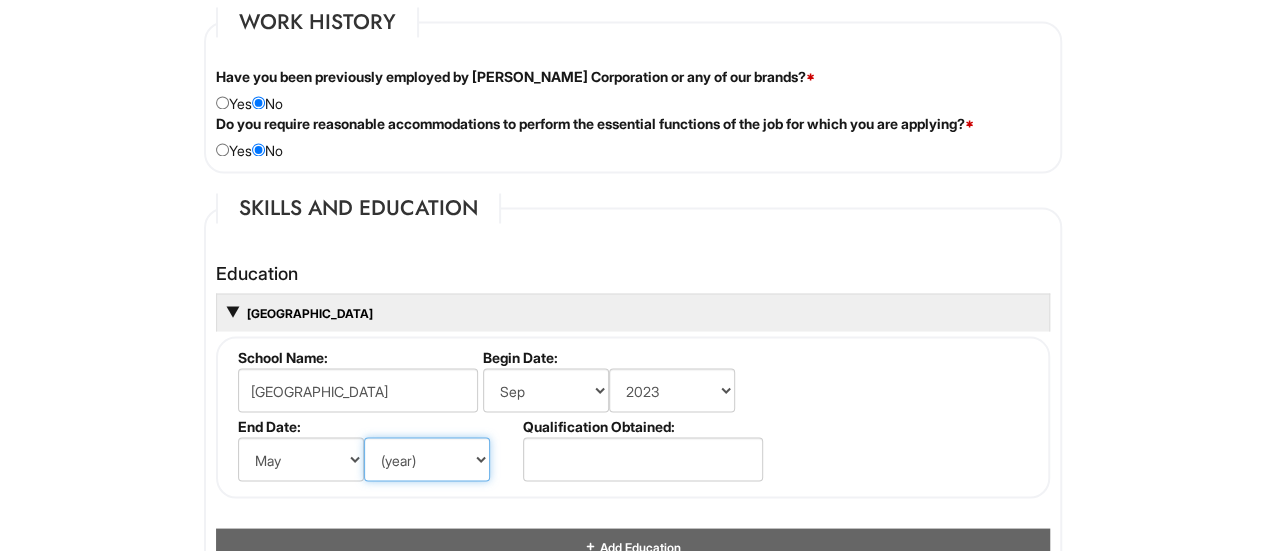 select on "2025" 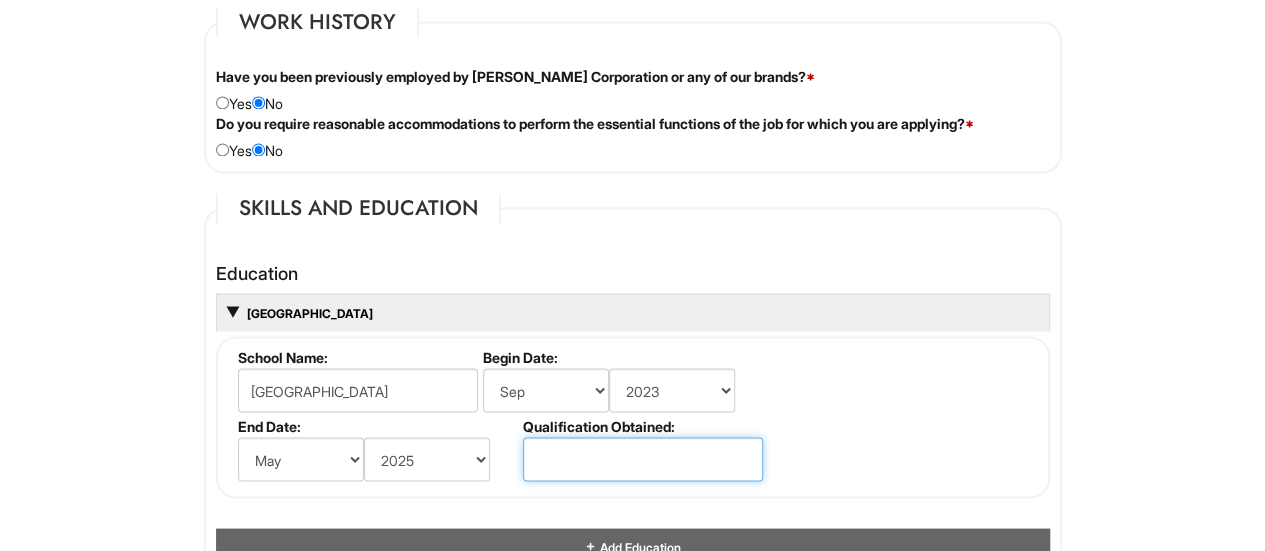 click at bounding box center (643, 459) 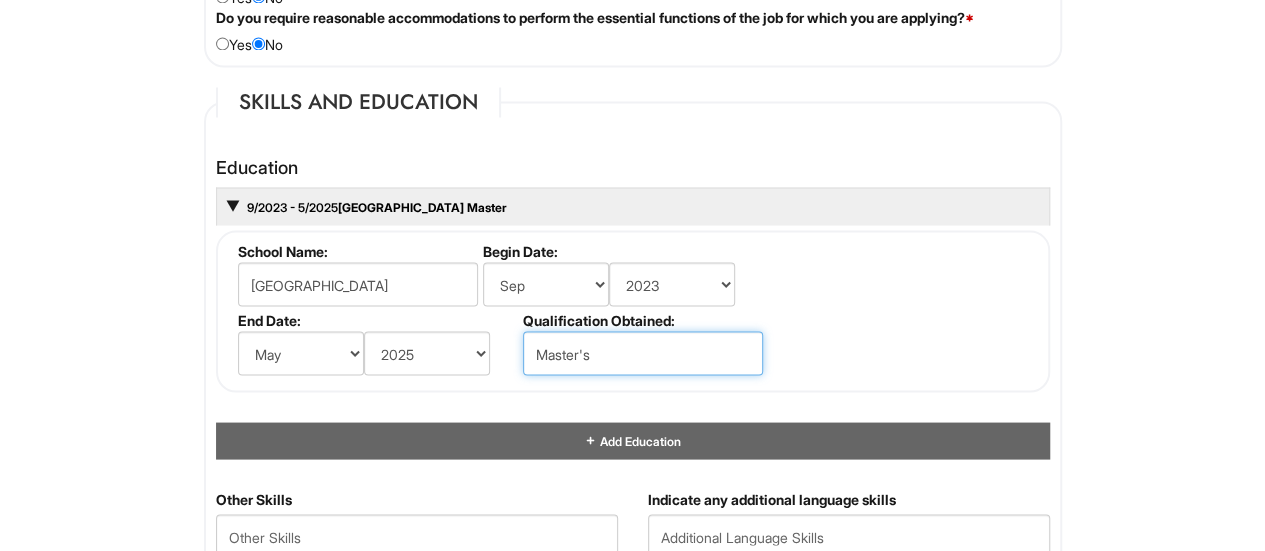 scroll, scrollTop: 1780, scrollLeft: 0, axis: vertical 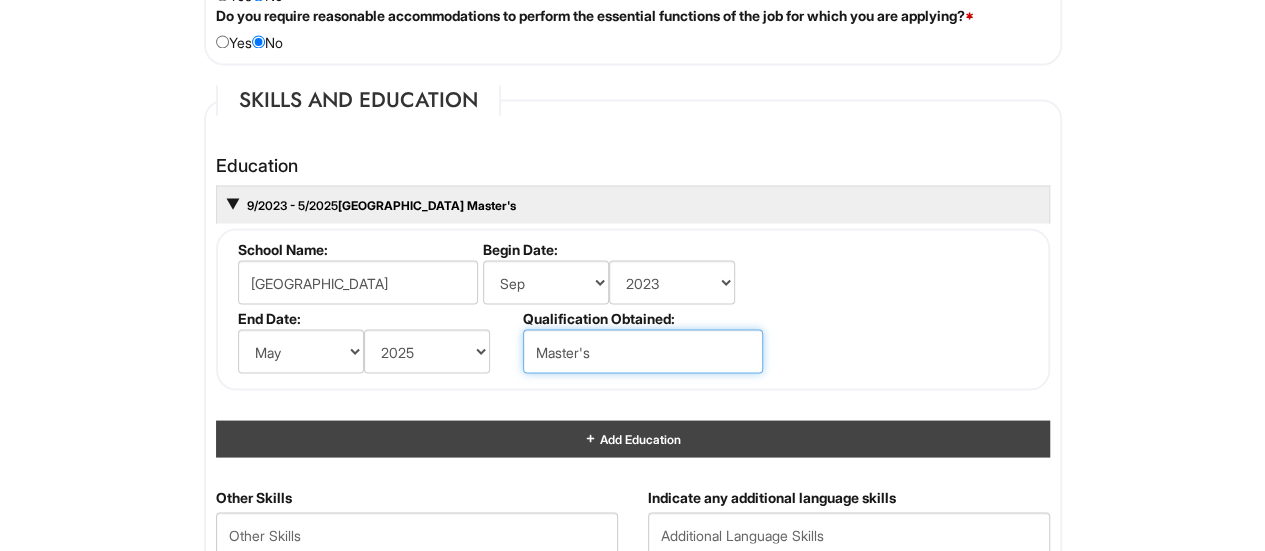 type on "Master's" 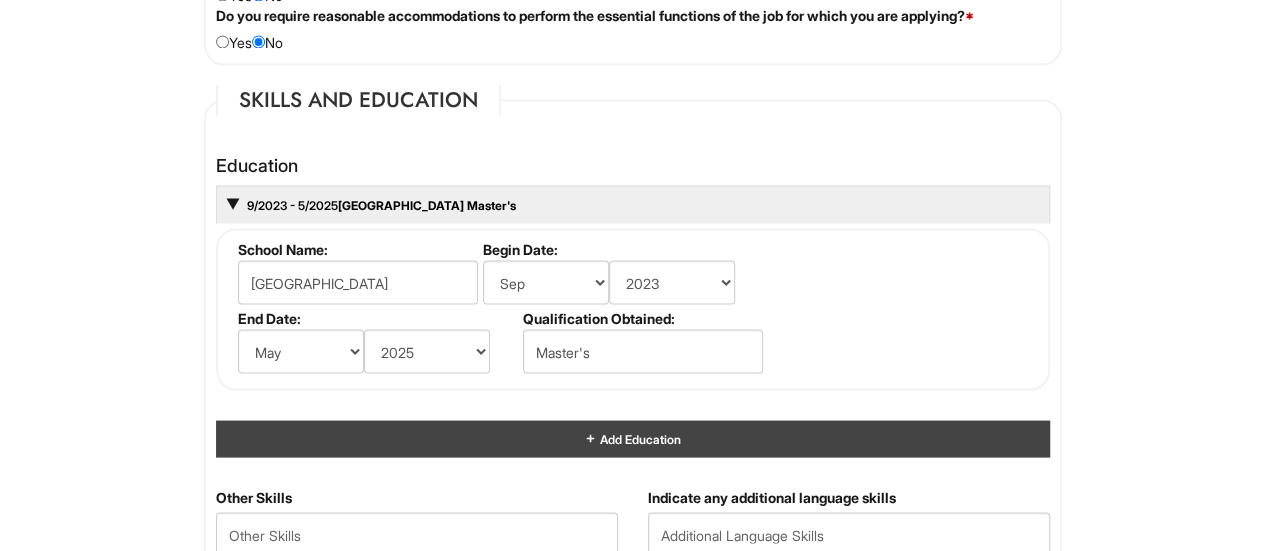 click on "Add Education" at bounding box center [633, 438] 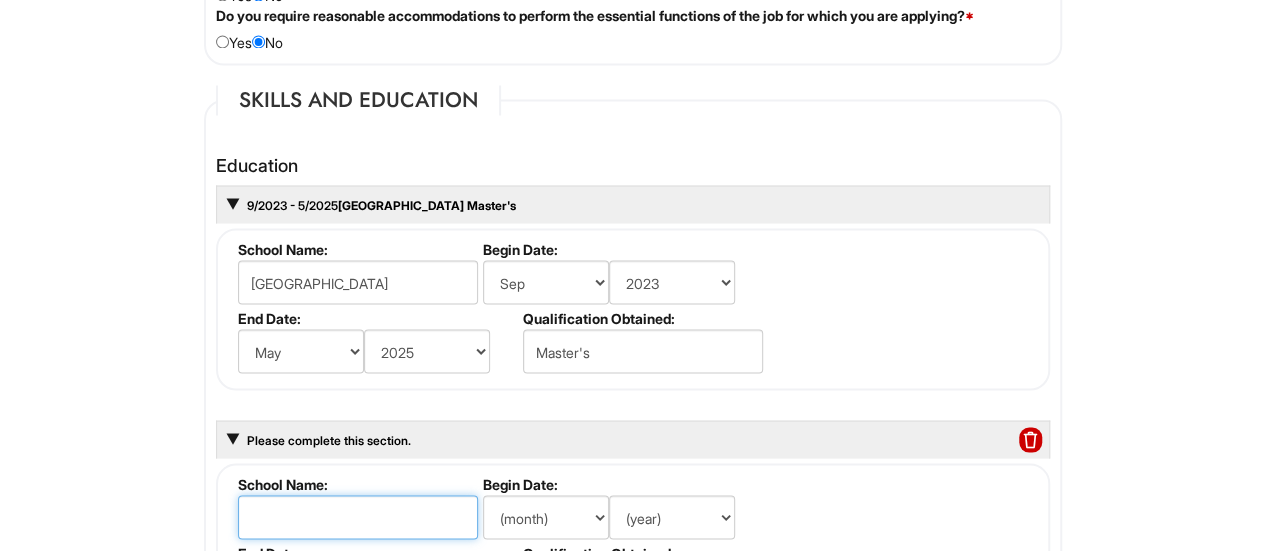 click at bounding box center [358, 517] 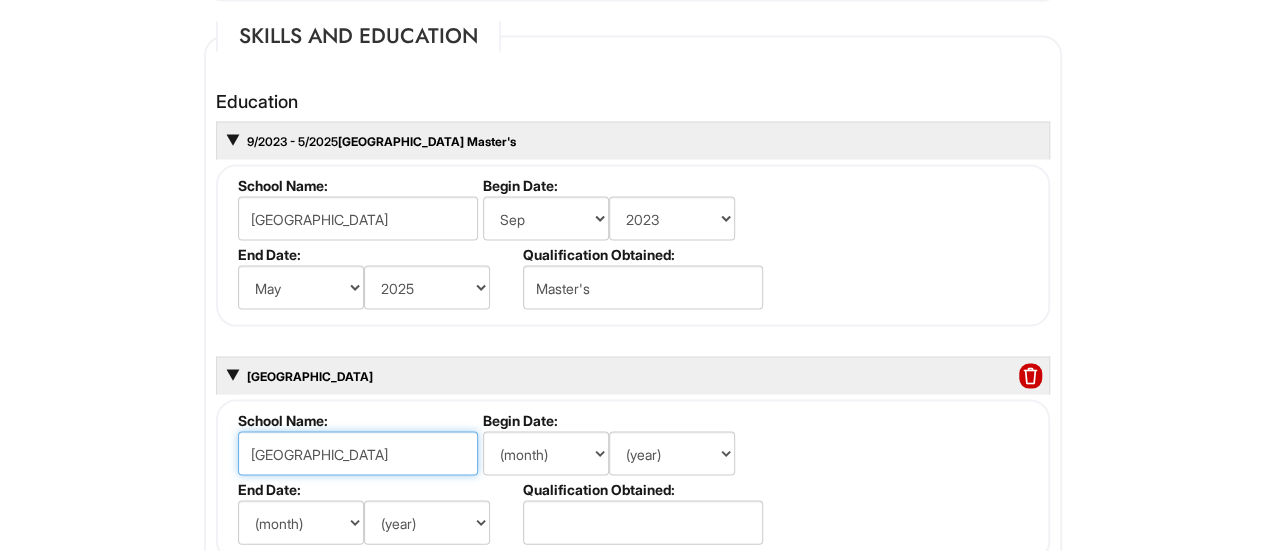 scroll, scrollTop: 1846, scrollLeft: 0, axis: vertical 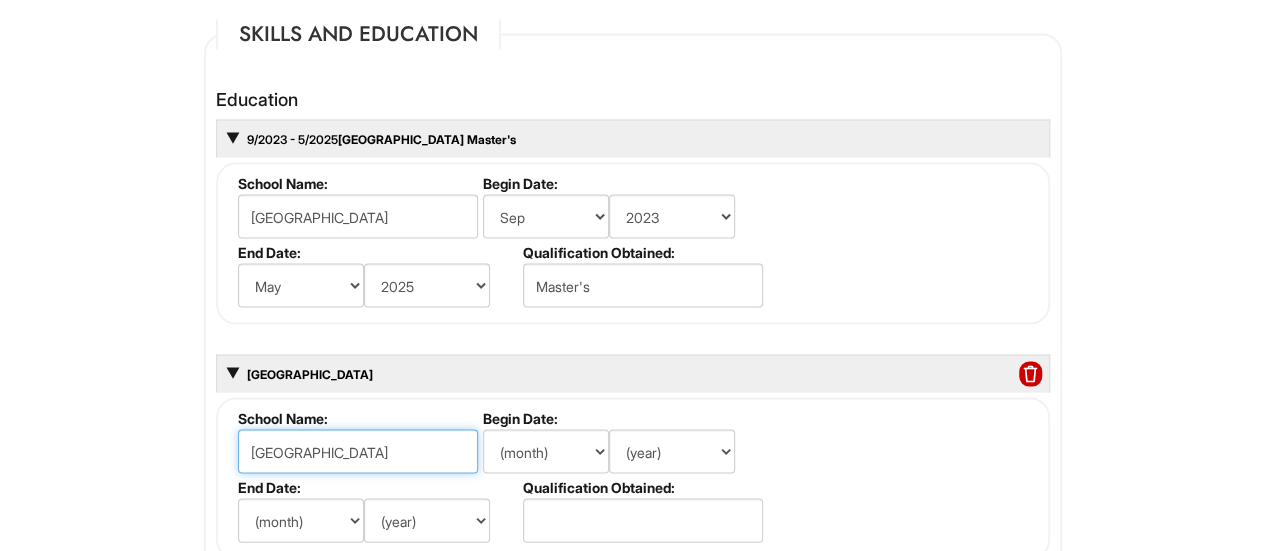 type on "ESSEC Business School" 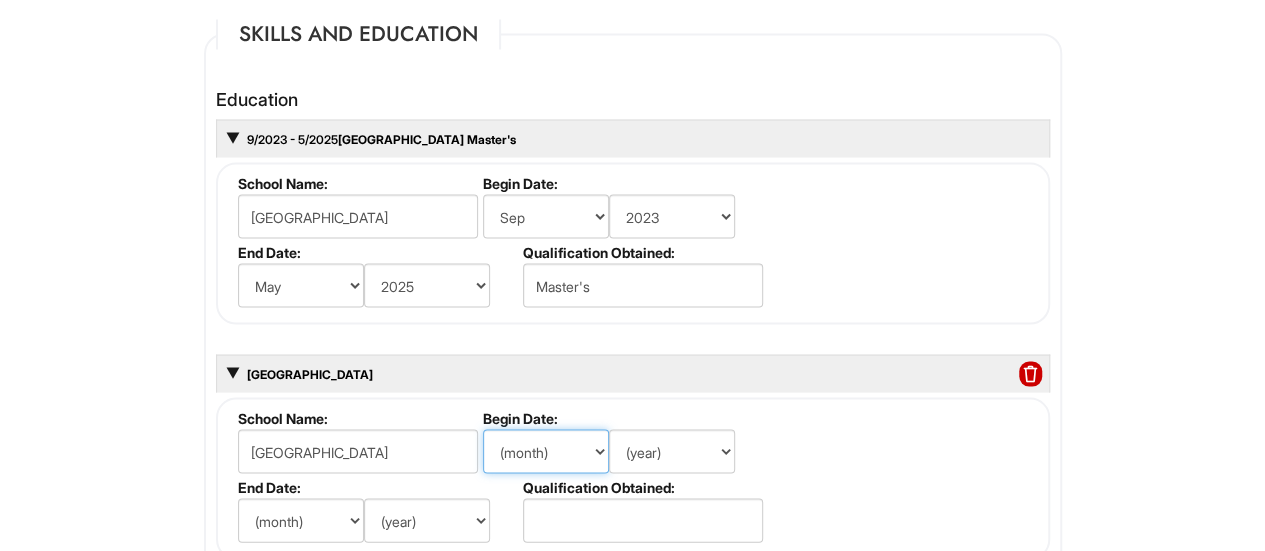 click on "(month) Jan Feb Mar Apr May Jun Jul Aug Sep Oct Nov Dec" at bounding box center [546, 451] 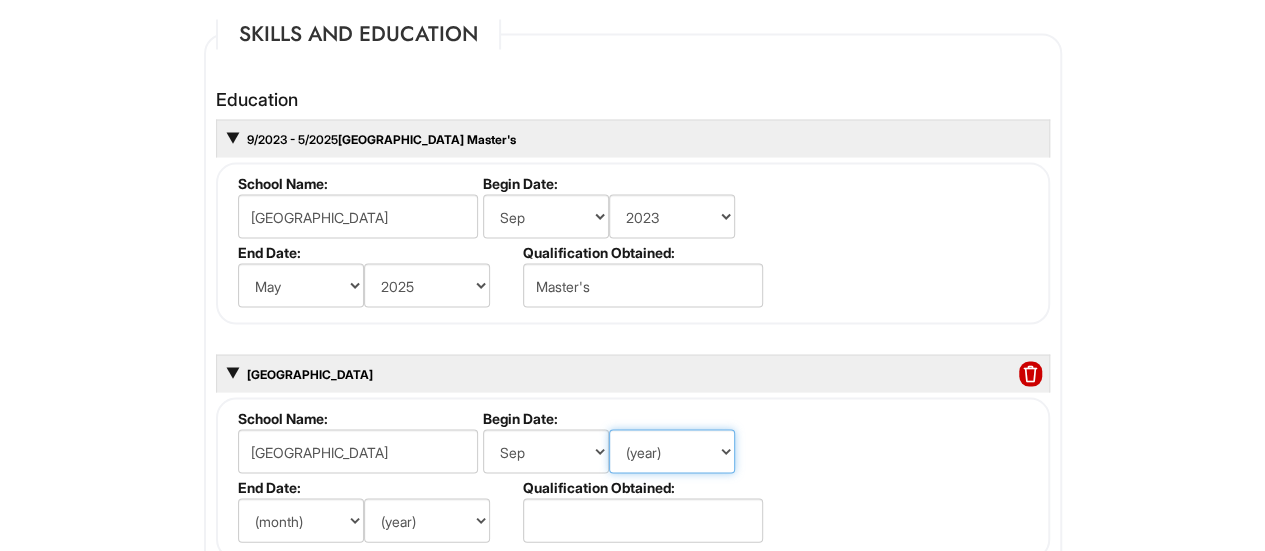 click on "(year) 2029 2028 2027 2026 2025 2024 2023 2022 2021 2020 2019 2018 2017 2016 2015 2014 2013 2012 2011 2010 2009 2008 2007 2006 2005 2004 2003 2002 2001 2000 1999 1998 1997 1996 1995 1994 1993 1992 1991 1990 1989 1988 1987 1986 1985 1984 1983 1982 1981 1980 1979 1978 1977 1976 1975 1974 1973 1972 1971 1970 1969 1968 1967 1966 1965 1964 1963 1962 1961 1960 1959 1958 1957 1956 1955 1954 1953 1952 1951 1950 1949 1948 1947 1946  --  2030 2031 2032 2033 2034 2035 2036 2037 2038 2039 2040 2041 2042 2043 2044 2045 2046 2047 2048 2049 2050 2051 2052 2053 2054 2055 2056 2057 2058 2059 2060 2061 2062 2063 2064" at bounding box center (672, 451) 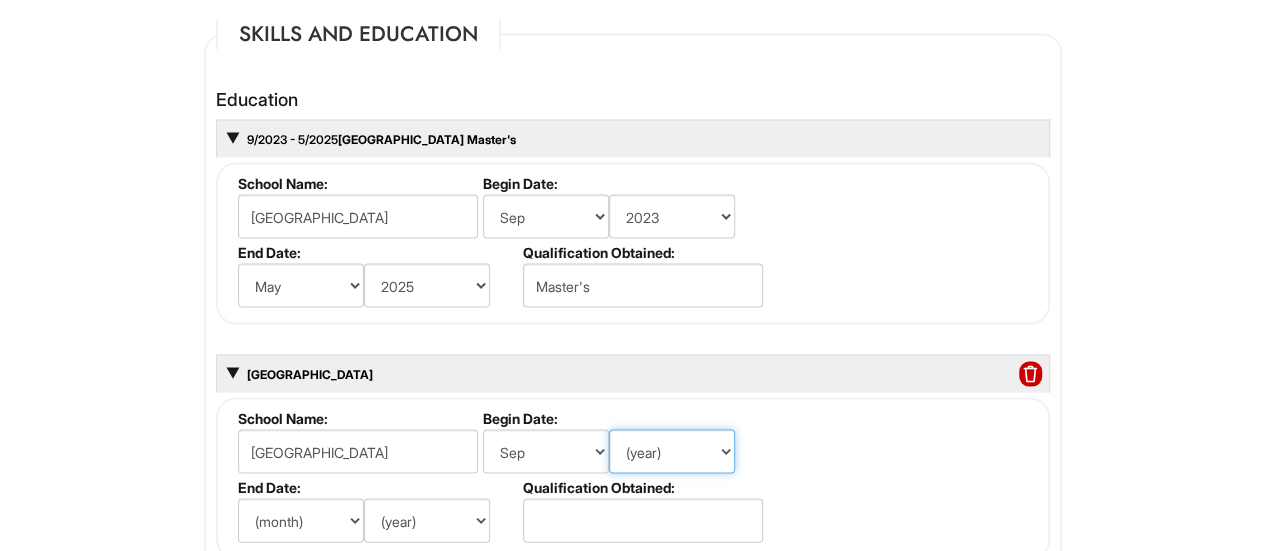 select on "2017" 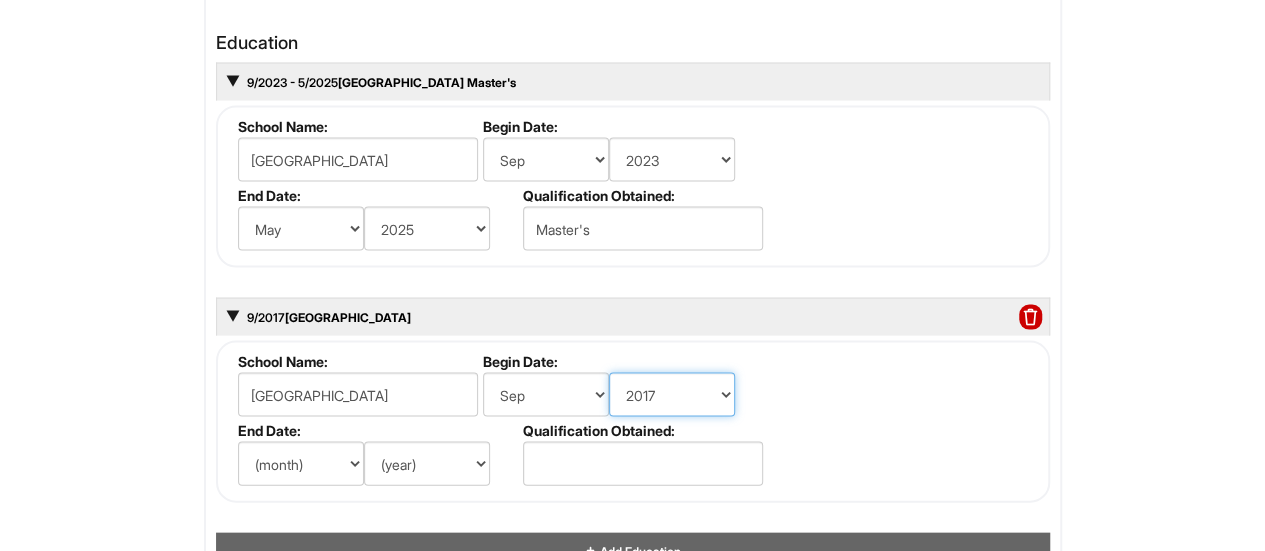 scroll, scrollTop: 1902, scrollLeft: 0, axis: vertical 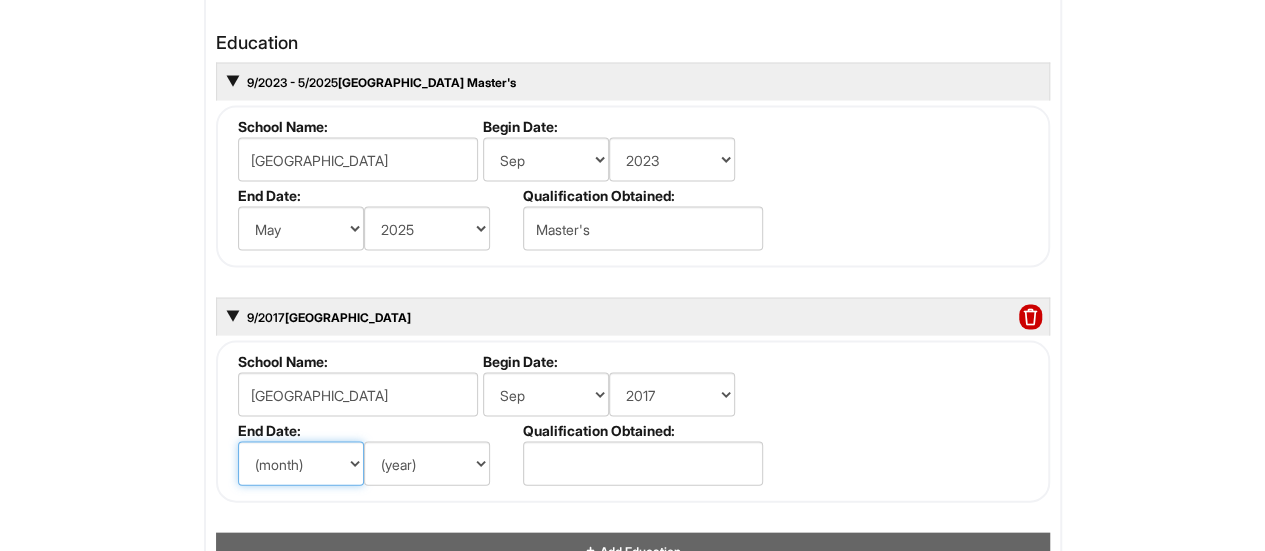 click on "(month) Jan Feb Mar Apr May Jun Jul Aug Sep Oct Nov Dec" at bounding box center [301, 464] 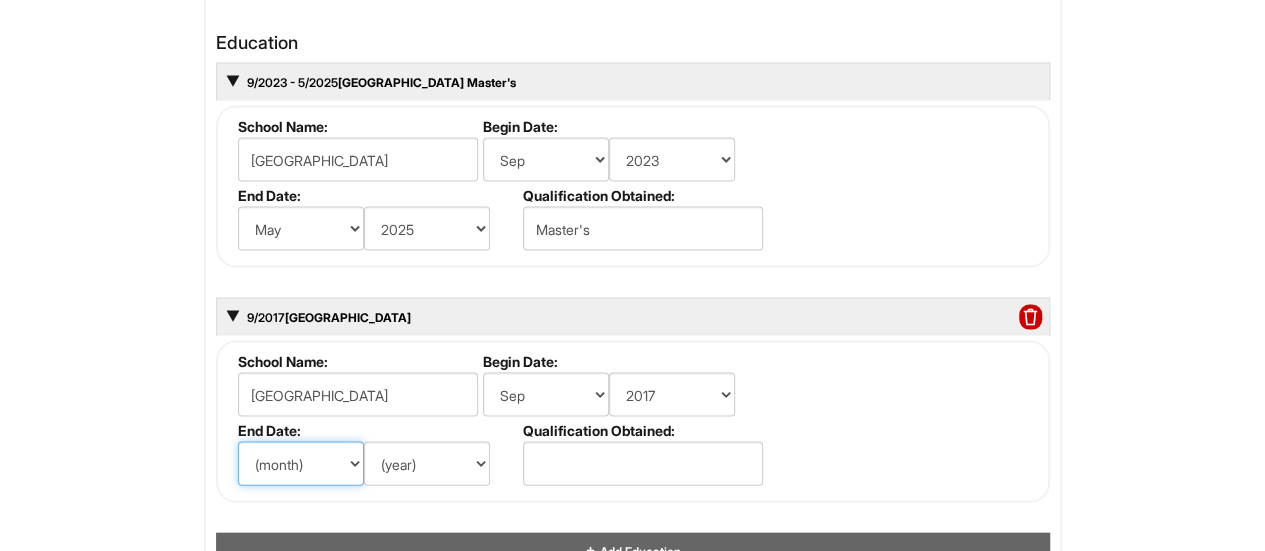 select on "5" 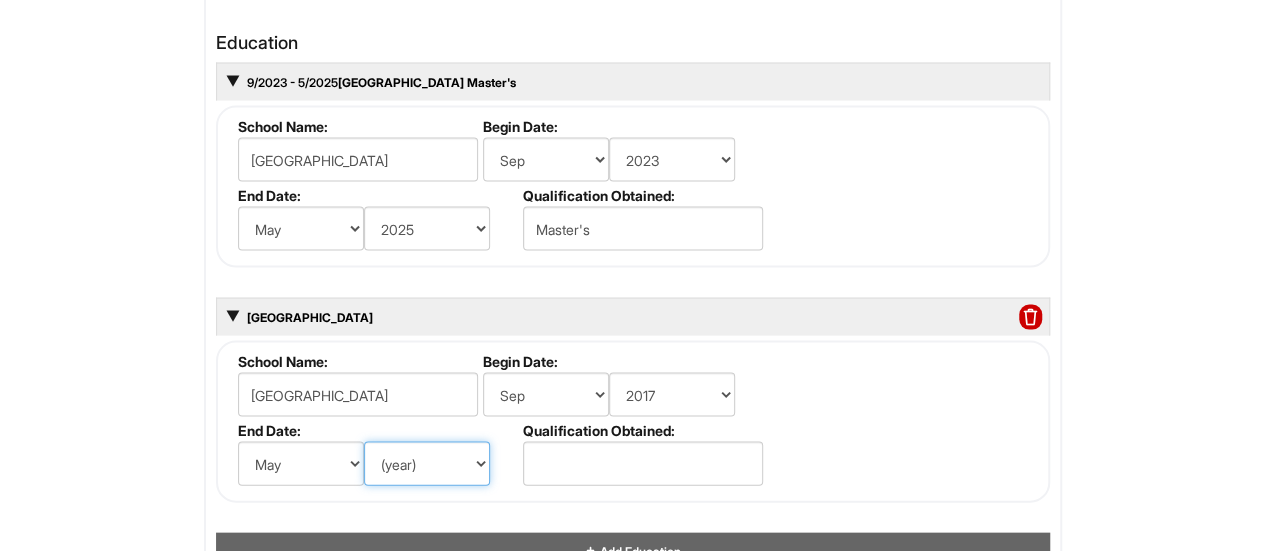click on "(year) 2029 2028 2027 2026 2025 2024 2023 2022 2021 2020 2019 2018 2017 2016 2015 2014 2013 2012 2011 2010 2009 2008 2007 2006 2005 2004 2003 2002 2001 2000 1999 1998 1997 1996 1995 1994 1993 1992 1991 1990 1989 1988 1987 1986 1985 1984 1983 1982 1981 1980 1979 1978 1977 1976 1975 1974 1973 1972 1971 1970 1969 1968 1967 1966 1965 1964 1963 1962 1961 1960 1959 1958 1957 1956 1955 1954 1953 1952 1951 1950 1949 1948 1947 1946  --  2030 2031 2032 2033 2034 2035 2036 2037 2038 2039 2040 2041 2042 2043 2044 2045 2046 2047 2048 2049 2050 2051 2052 2053 2054 2055 2056 2057 2058 2059 2060 2061 2062 2063 2064" at bounding box center [427, 464] 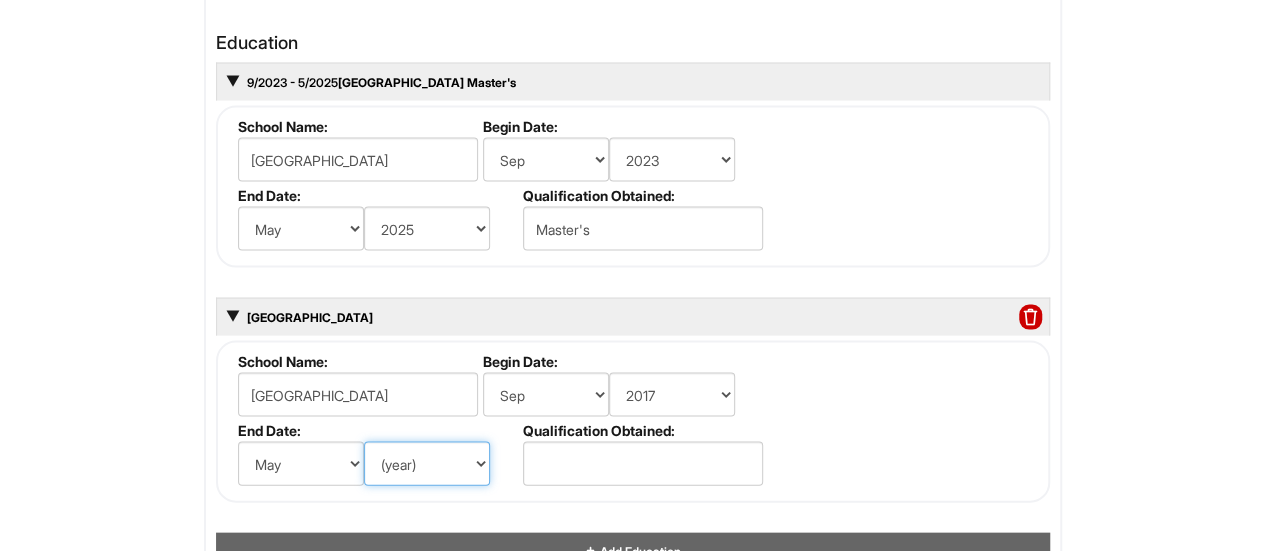 select on "2021" 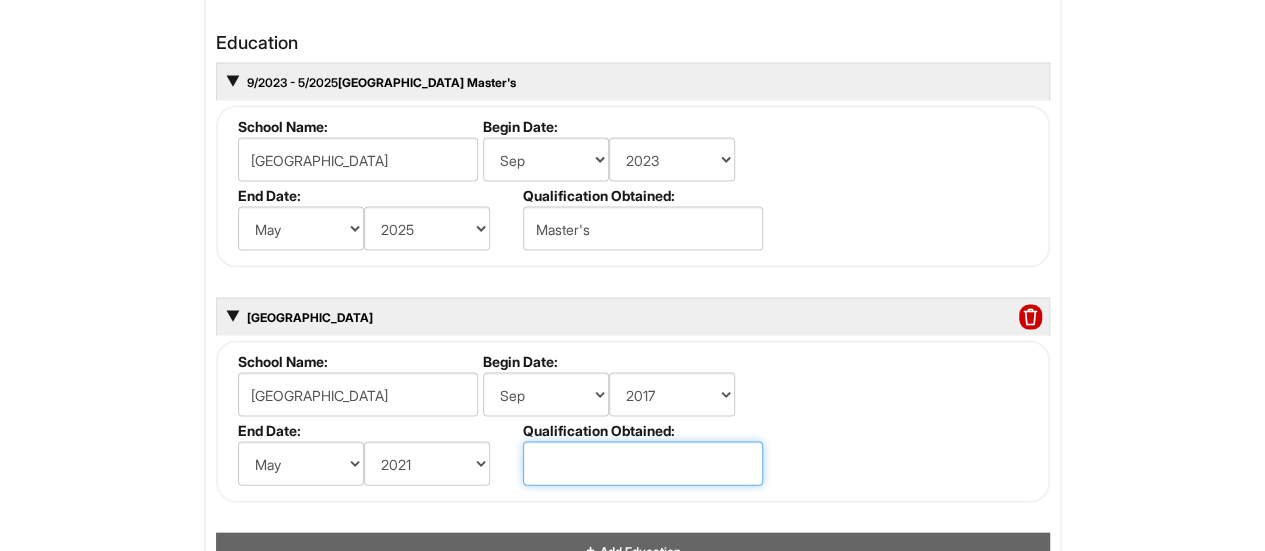 click at bounding box center (643, 464) 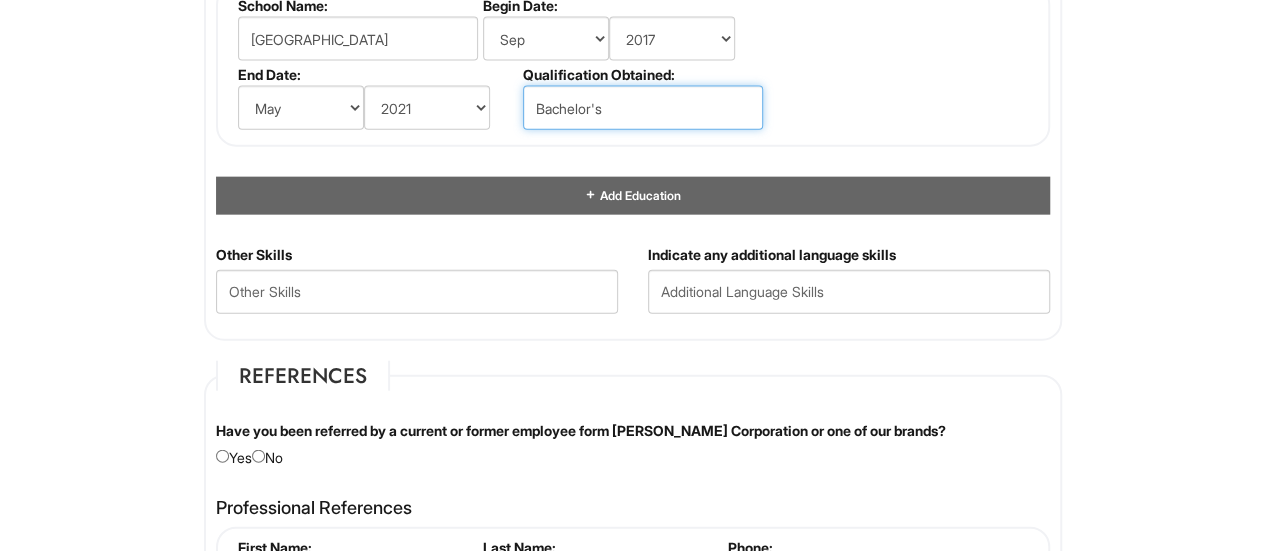 scroll, scrollTop: 2258, scrollLeft: 0, axis: vertical 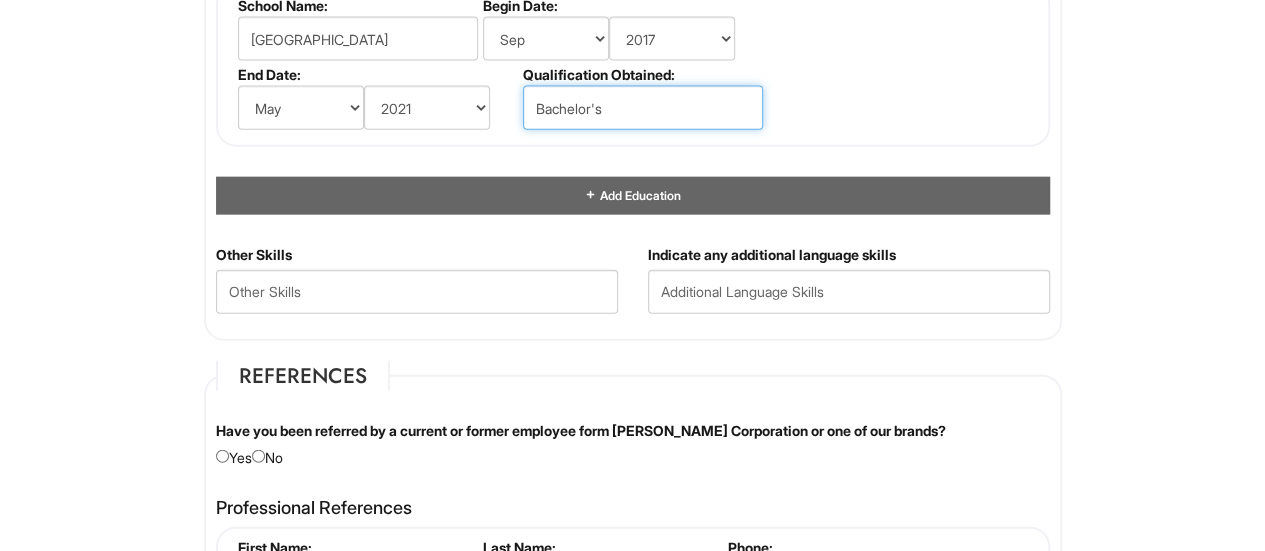 type on "Bachelor's" 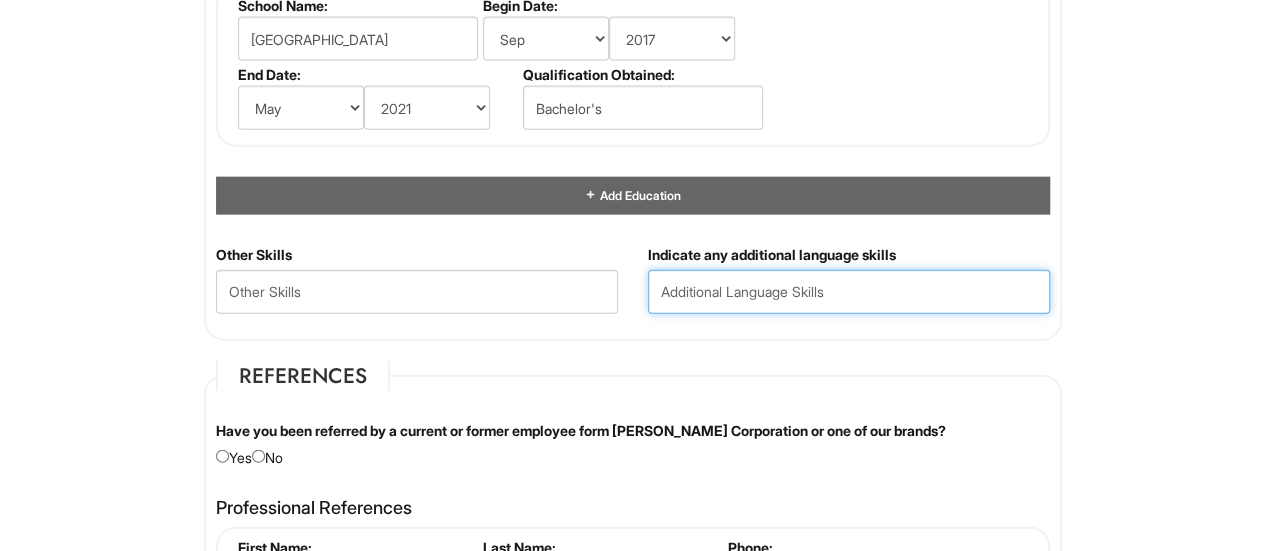click at bounding box center [849, 292] 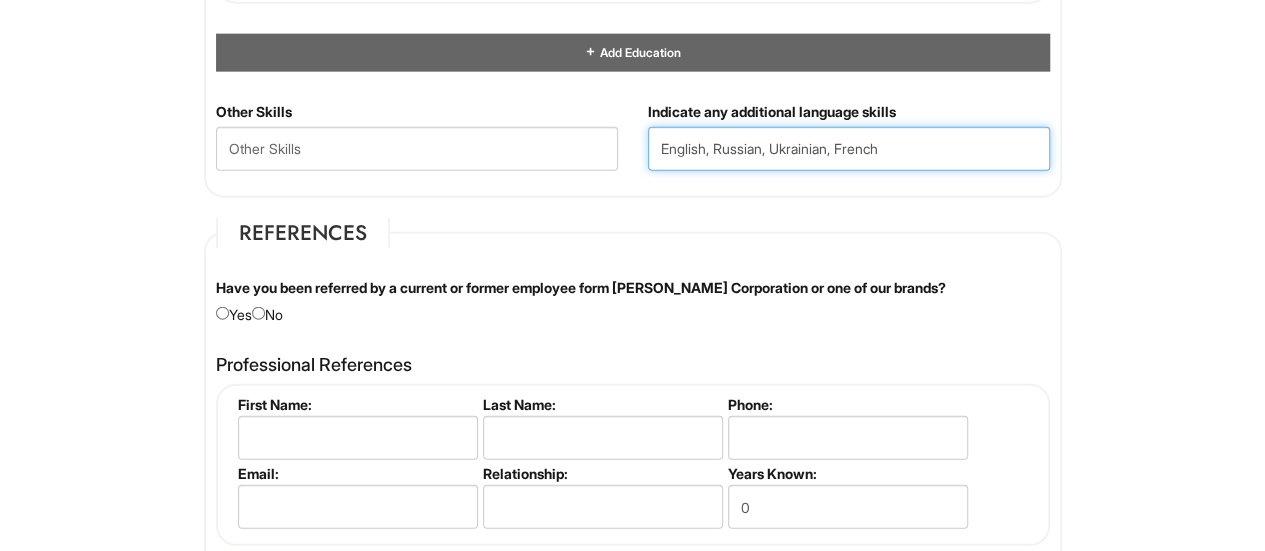 scroll, scrollTop: 2442, scrollLeft: 0, axis: vertical 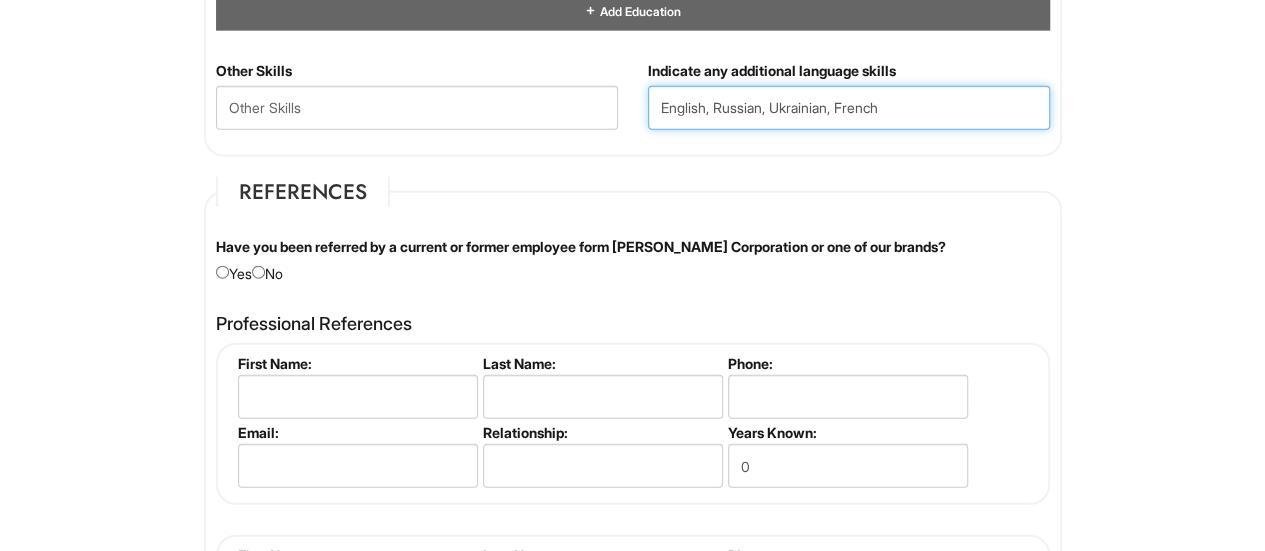 type on "English, Russian, Ukrainian, French" 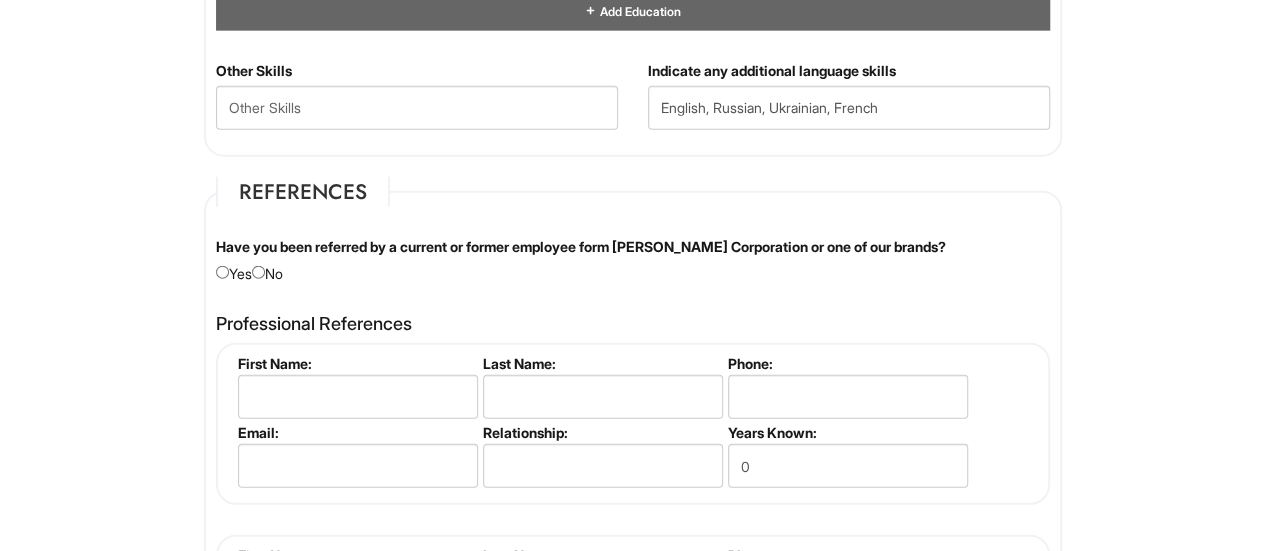 click on "Have you been referred by a current or former employee form Giorgio Armani Corporation or one of our brands?    Yes   No" at bounding box center [633, 260] 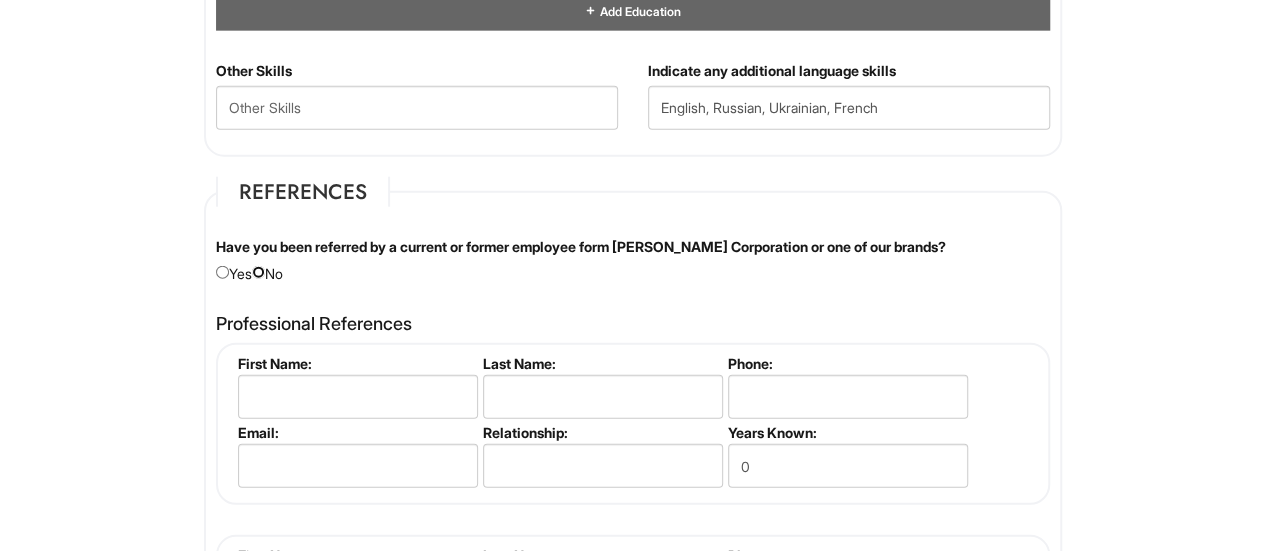 click at bounding box center [258, 272] 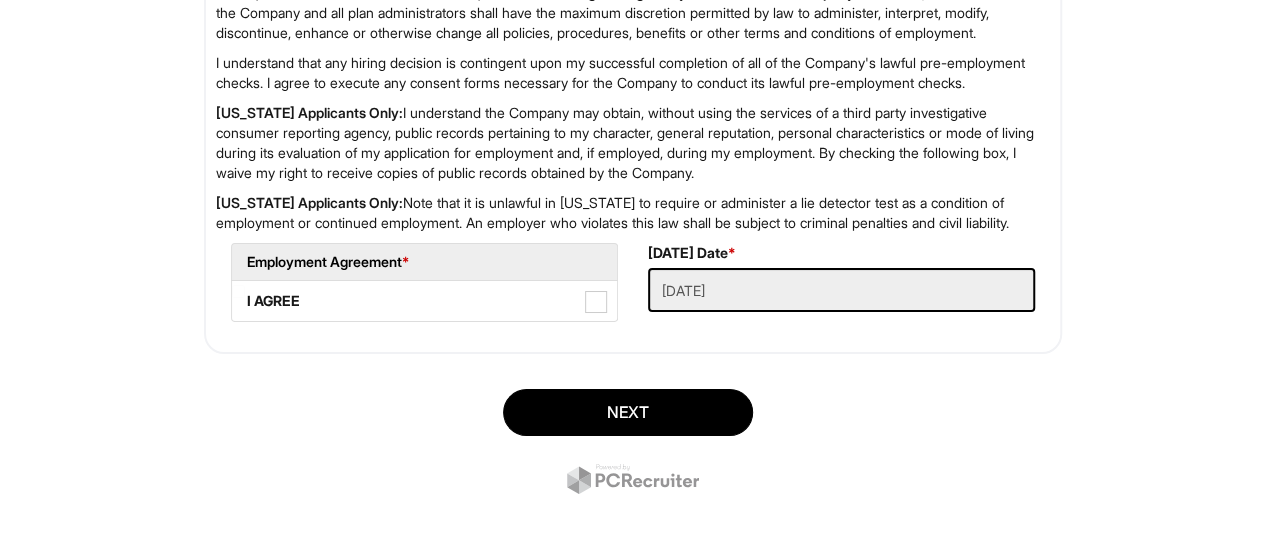 scroll, scrollTop: 3591, scrollLeft: 0, axis: vertical 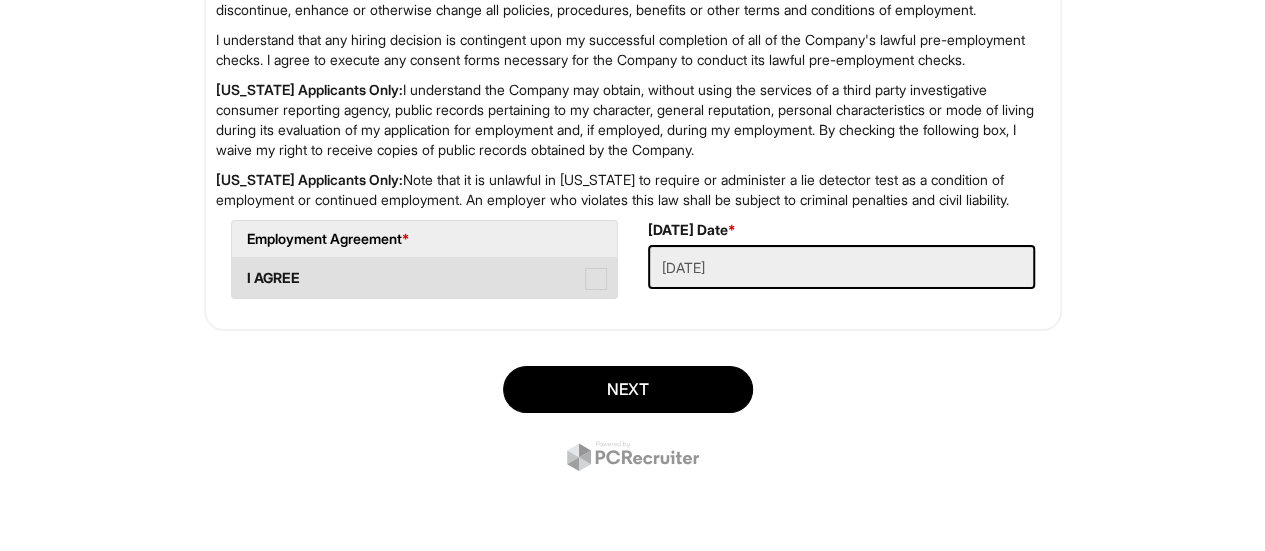 click at bounding box center (596, 279) 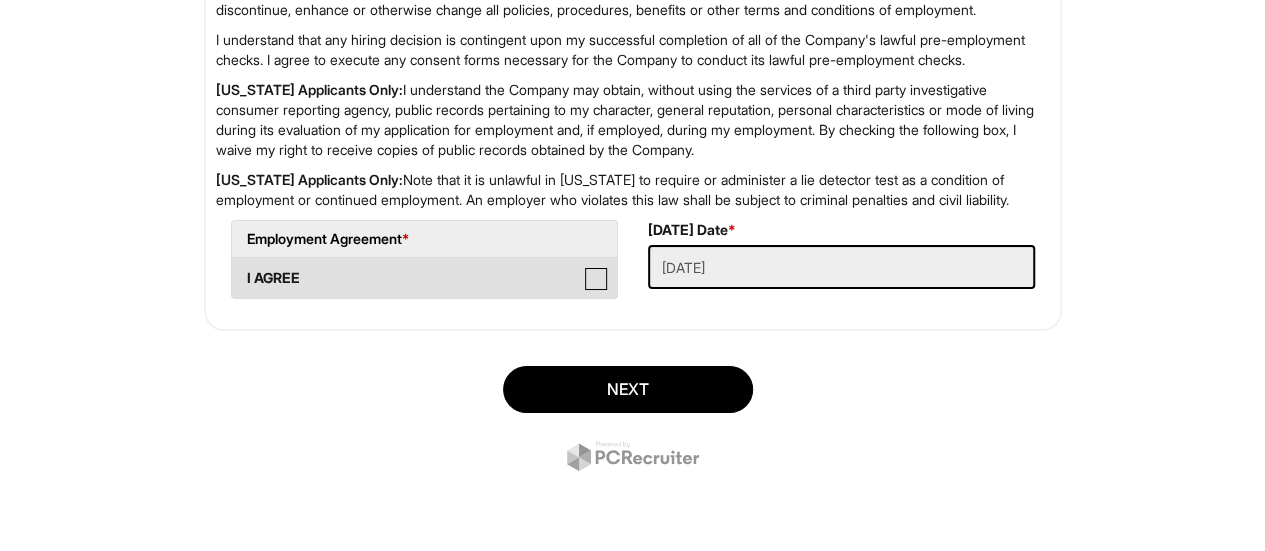 click on "I AGREE" at bounding box center (238, 268) 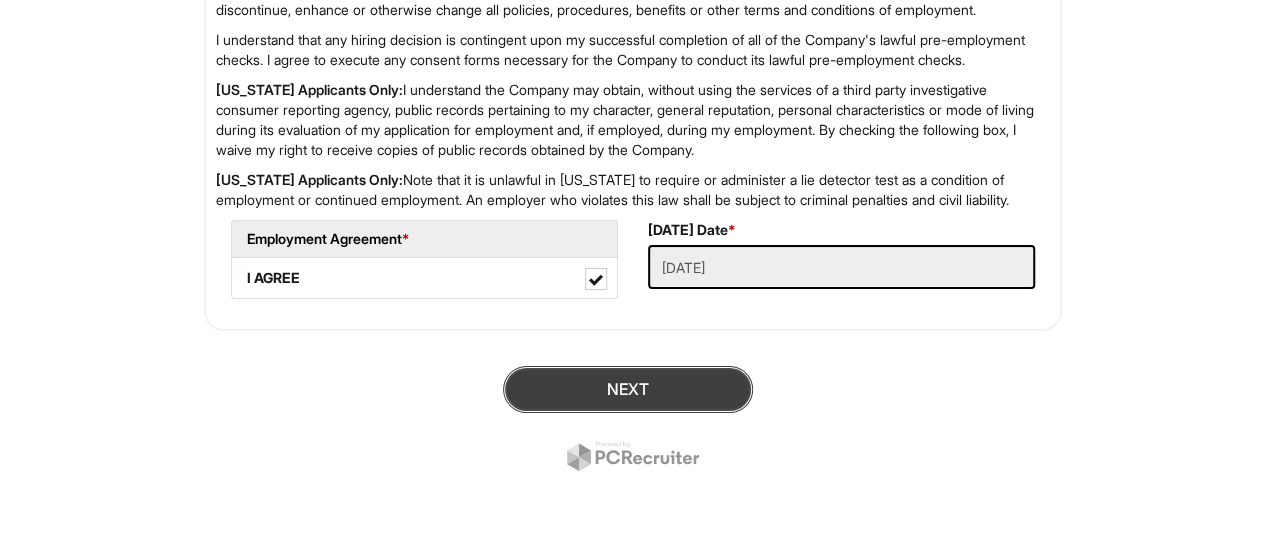 click on "Next" at bounding box center (628, 389) 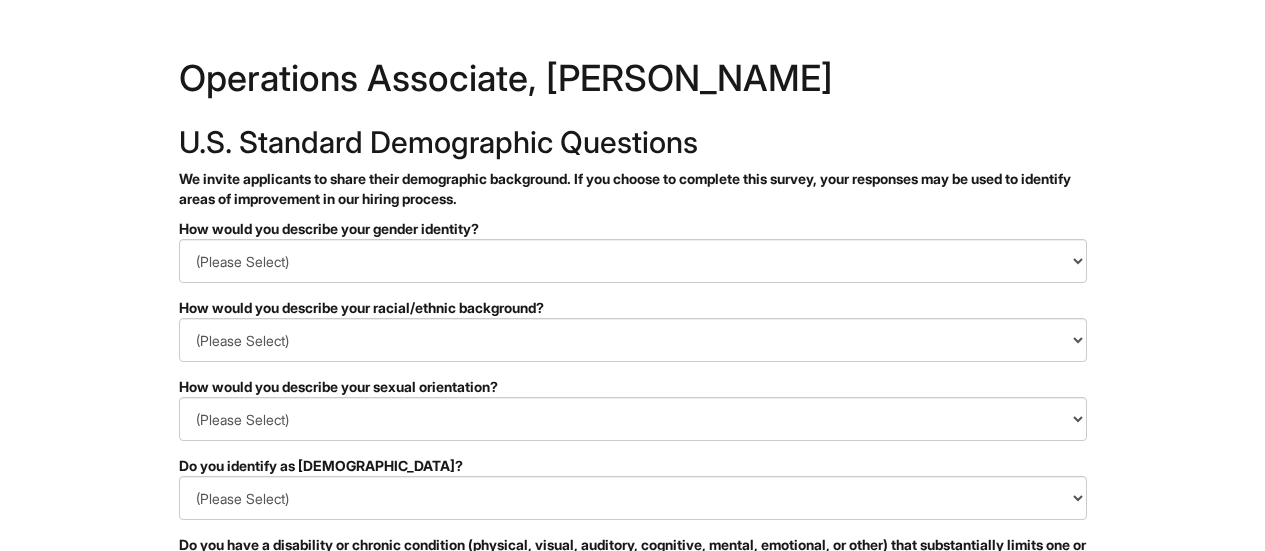 scroll, scrollTop: 0, scrollLeft: 0, axis: both 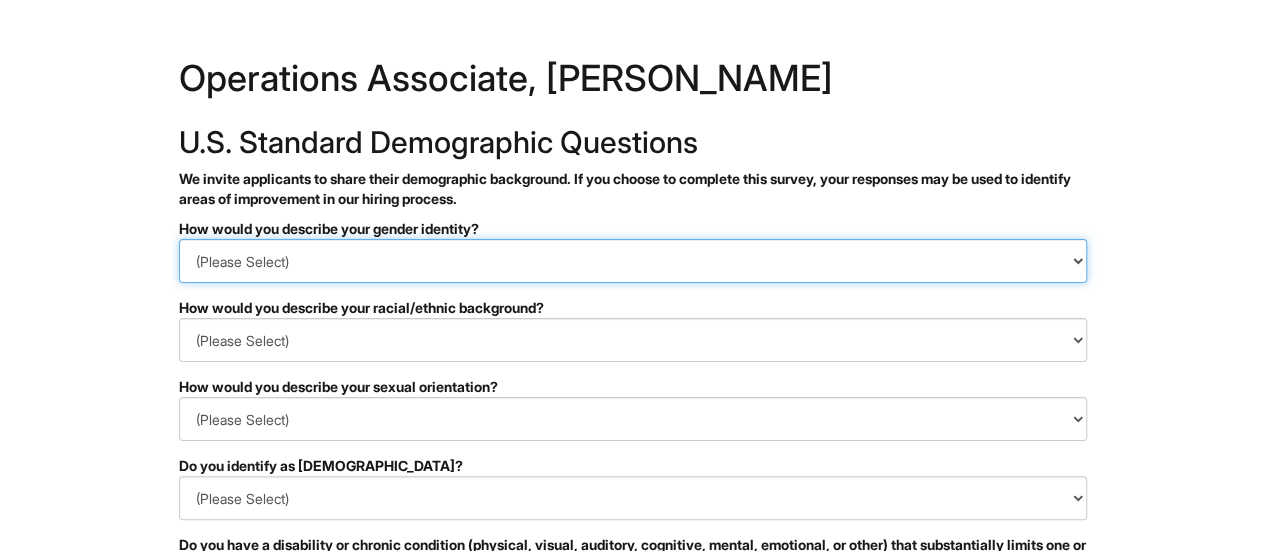 click on "(Please Select) Man Woman [DEMOGRAPHIC_DATA] I prefer to self-describe I don't wish to answer" at bounding box center (633, 261) 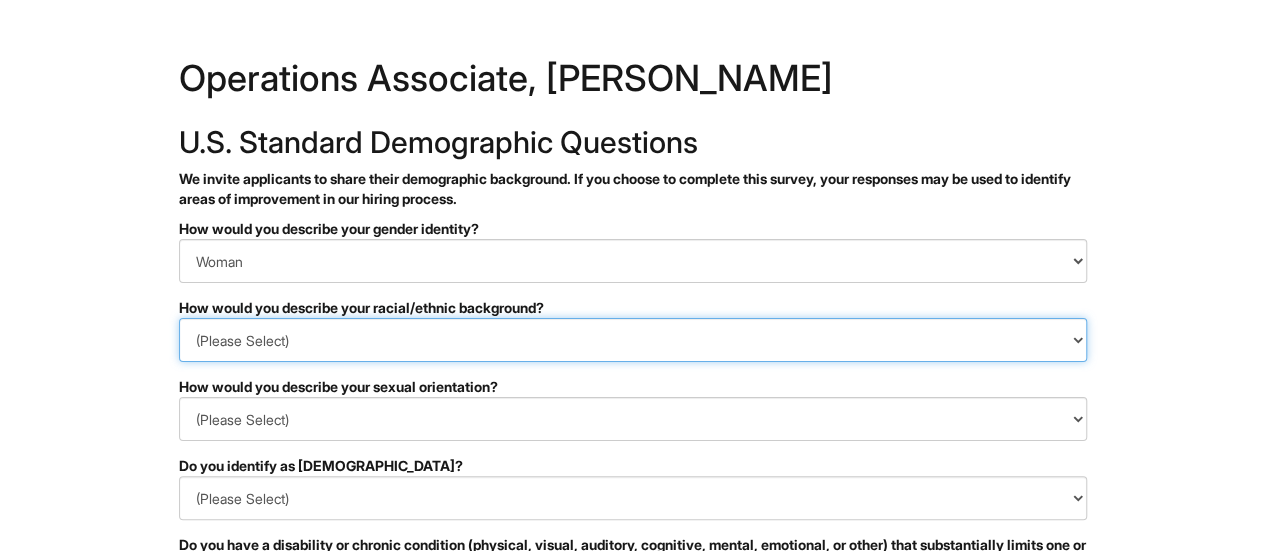 click on "(Please Select) [DEMOGRAPHIC_DATA] or of [DEMOGRAPHIC_DATA] descent    [DEMOGRAPHIC_DATA]    Hispanic, [DEMOGRAPHIC_DATA] or of [DEMOGRAPHIC_DATA] Origin    Indigenous, [DEMOGRAPHIC_DATA] or [US_STATE][DEMOGRAPHIC_DATA]    Middle Eastern or [DEMOGRAPHIC_DATA] or [DEMOGRAPHIC_DATA]    [DEMOGRAPHIC_DATA]    Southeast Asian    White or [DEMOGRAPHIC_DATA]    I prefer to self-describe    I don't wish to answer" at bounding box center [633, 340] 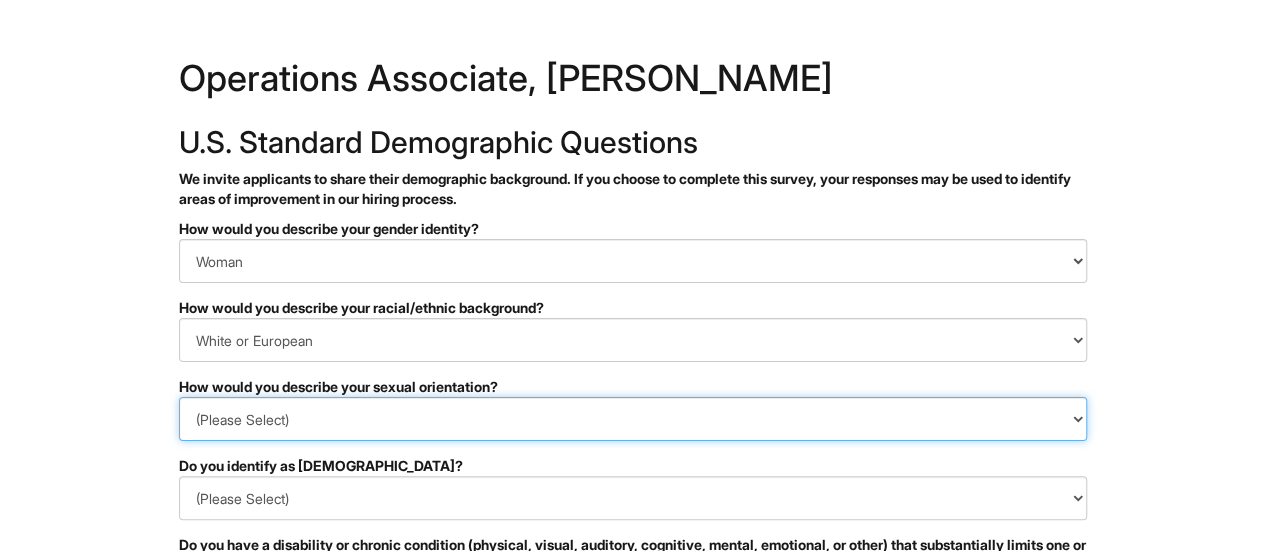 click on "(Please Select) [DEMOGRAPHIC_DATA] [DEMOGRAPHIC_DATA] and/or [DEMOGRAPHIC_DATA] [DEMOGRAPHIC_DATA] [DEMOGRAPHIC_DATA] [DEMOGRAPHIC_DATA] [DEMOGRAPHIC_DATA] I prefer to self-describe I don't wish to answer" at bounding box center (633, 419) 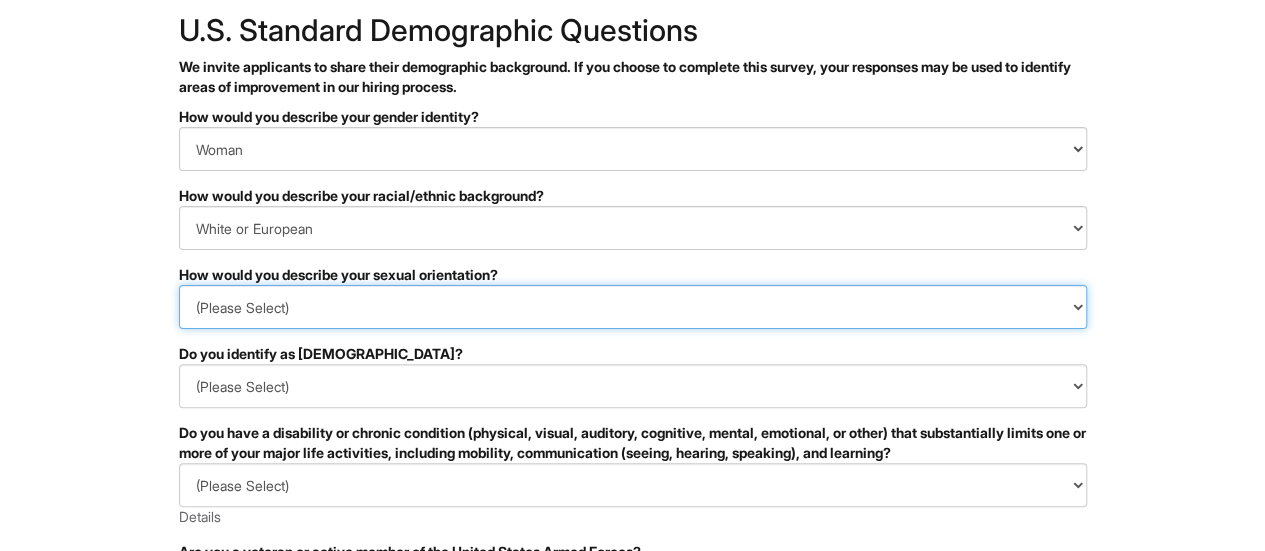 scroll, scrollTop: 114, scrollLeft: 0, axis: vertical 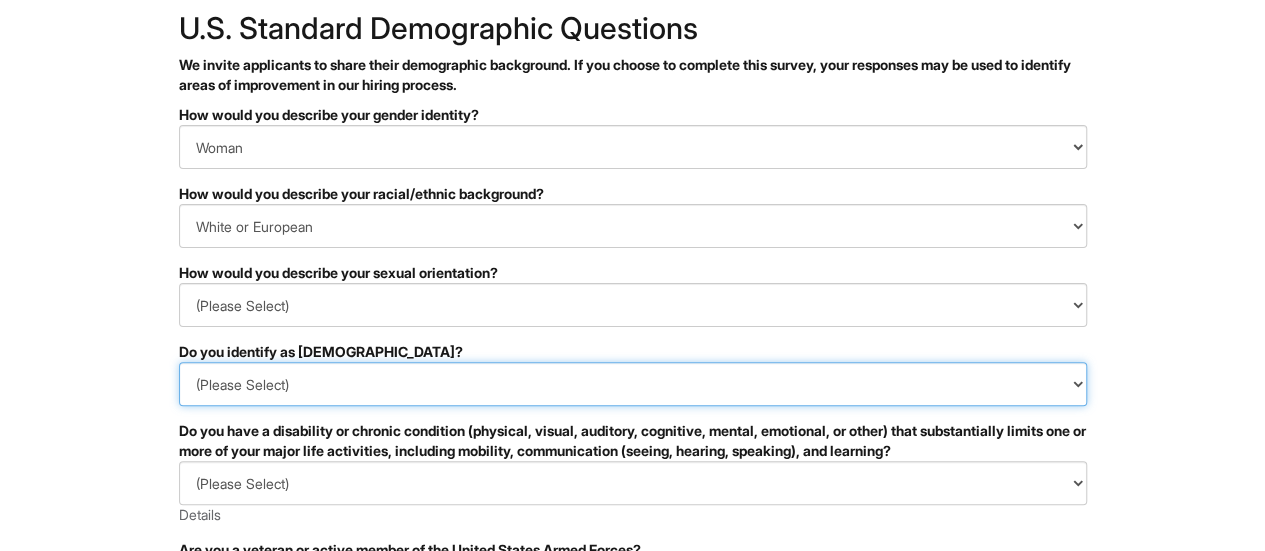 click on "(Please Select) Yes No I prefer to self-describe I don't wish to answer" at bounding box center (633, 384) 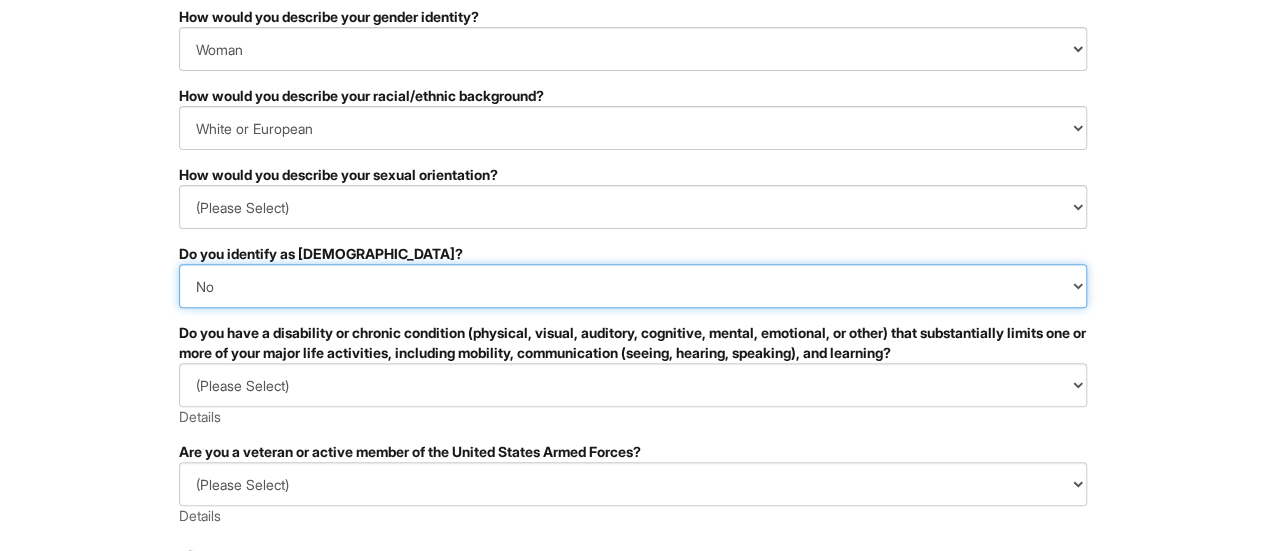 scroll, scrollTop: 214, scrollLeft: 0, axis: vertical 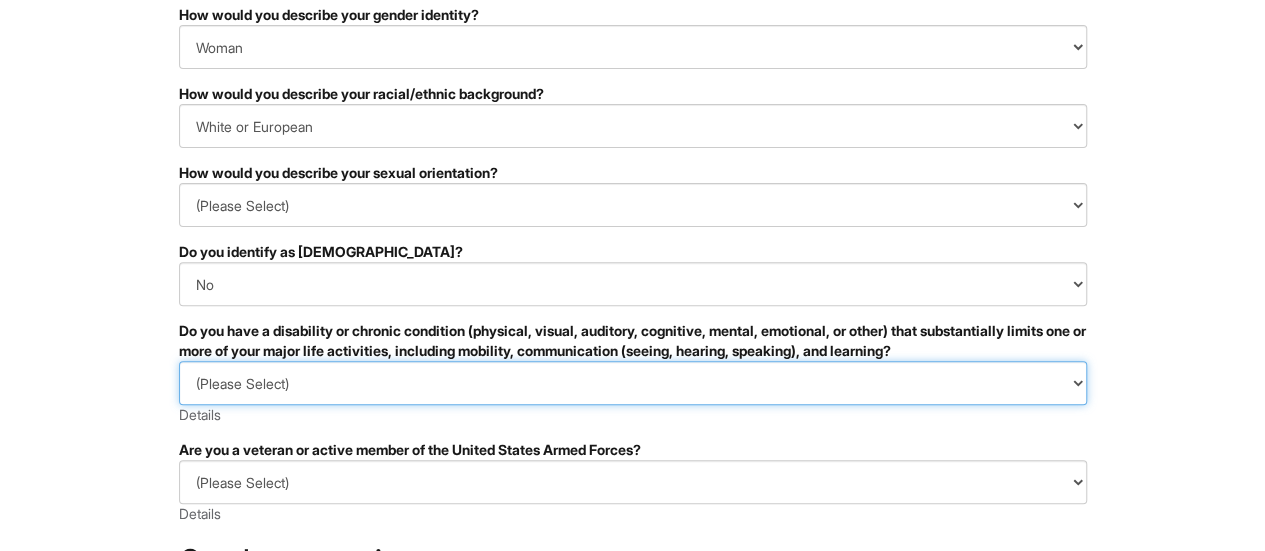 click on "(Please Select) YES, I HAVE A DISABILITY (or previously had a disability) NO, I DON'T HAVE A DISABILITY I DON'T WISH TO ANSWER" at bounding box center [633, 383] 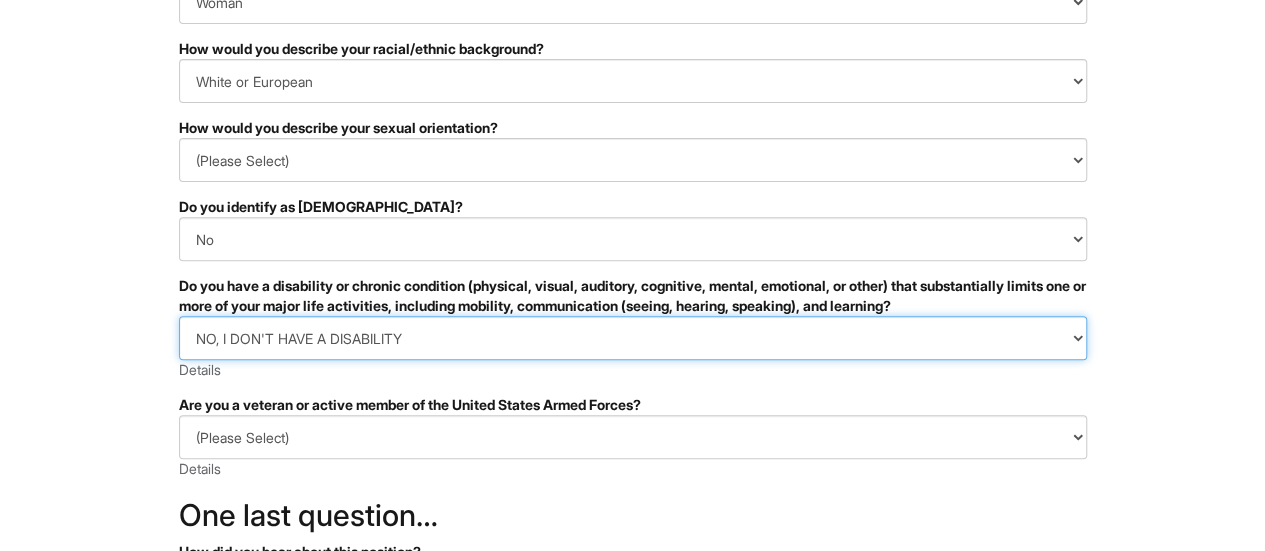 scroll, scrollTop: 293, scrollLeft: 0, axis: vertical 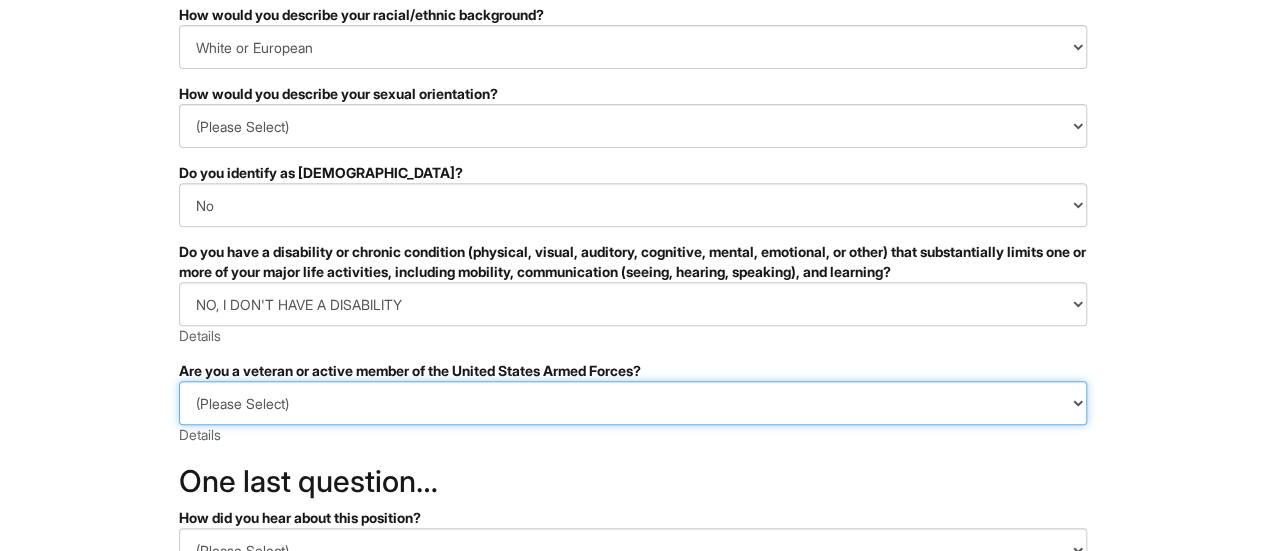 click on "(Please Select) I IDENTIFY AS ONE OR MORE OF THE CLASSIFICATIONS OF PROTECTED VETERANS LISTED I AM NOT A PROTECTED VETERAN I PREFER NOT TO ANSWER" at bounding box center (633, 403) 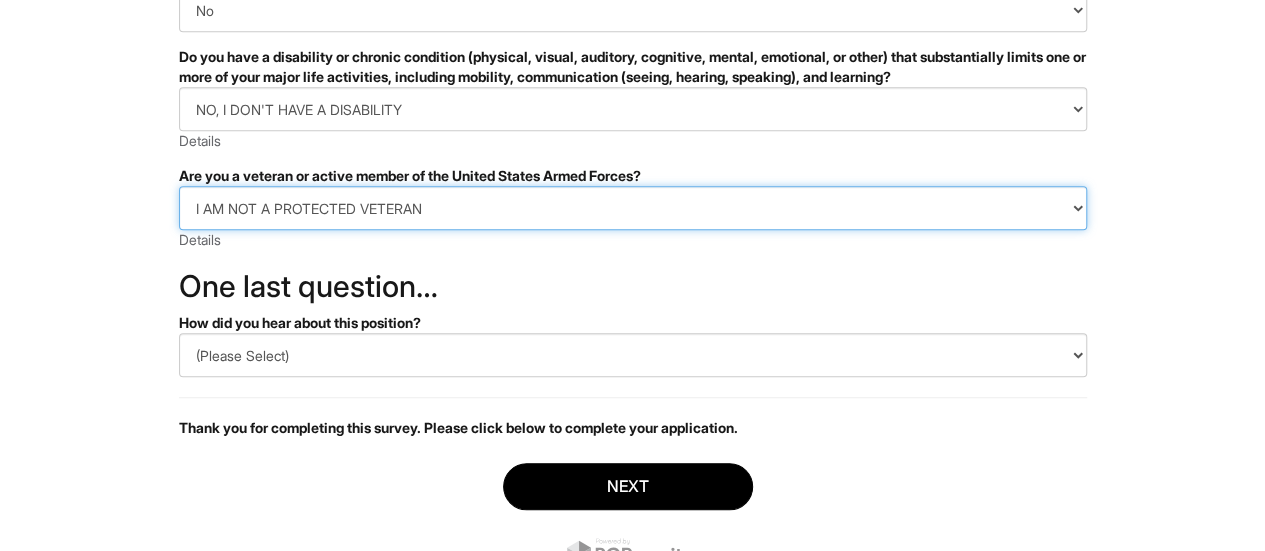 scroll, scrollTop: 574, scrollLeft: 0, axis: vertical 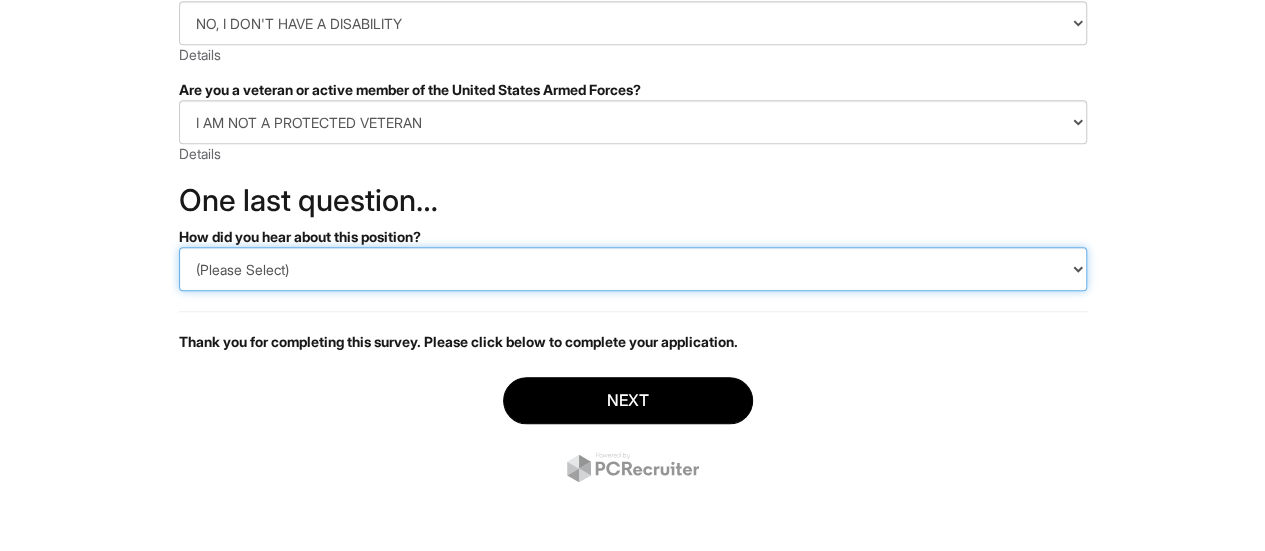 click on "(Please Select) CareerBuilder Indeed LinkedIn Monster Referral Other" at bounding box center [633, 269] 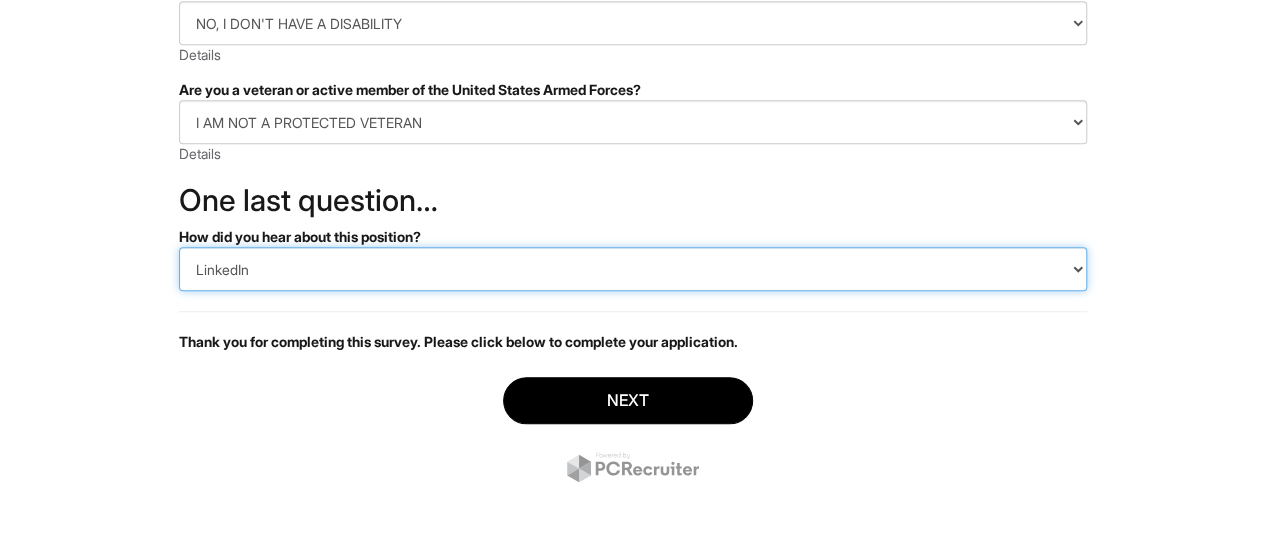 click on "(Please Select) CareerBuilder Indeed LinkedIn Monster Referral Other" at bounding box center [633, 269] 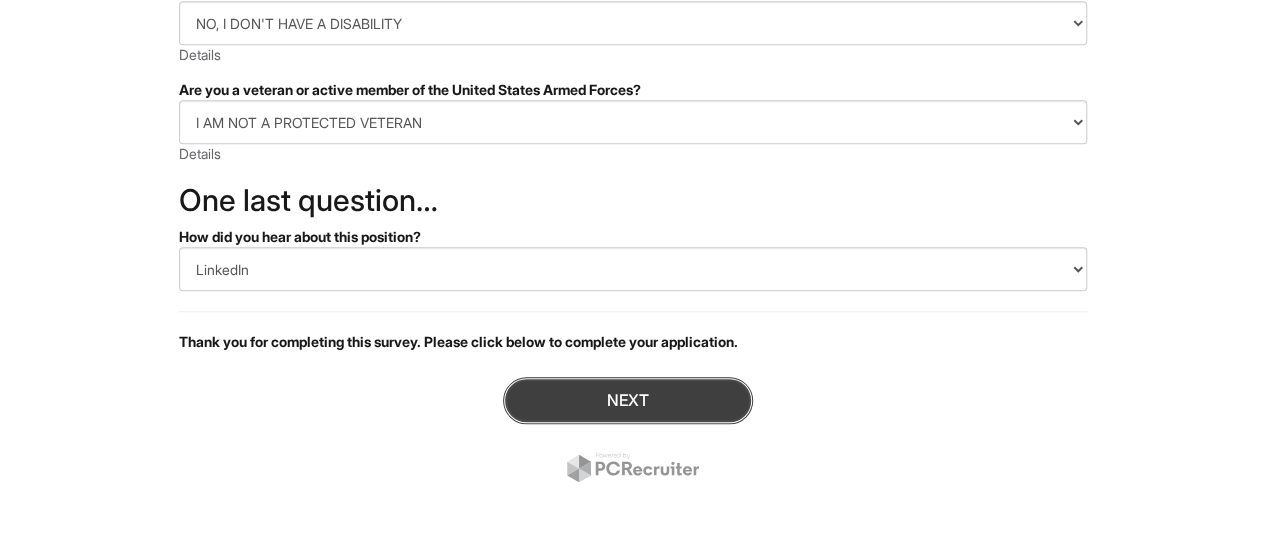 click on "Next" at bounding box center (628, 400) 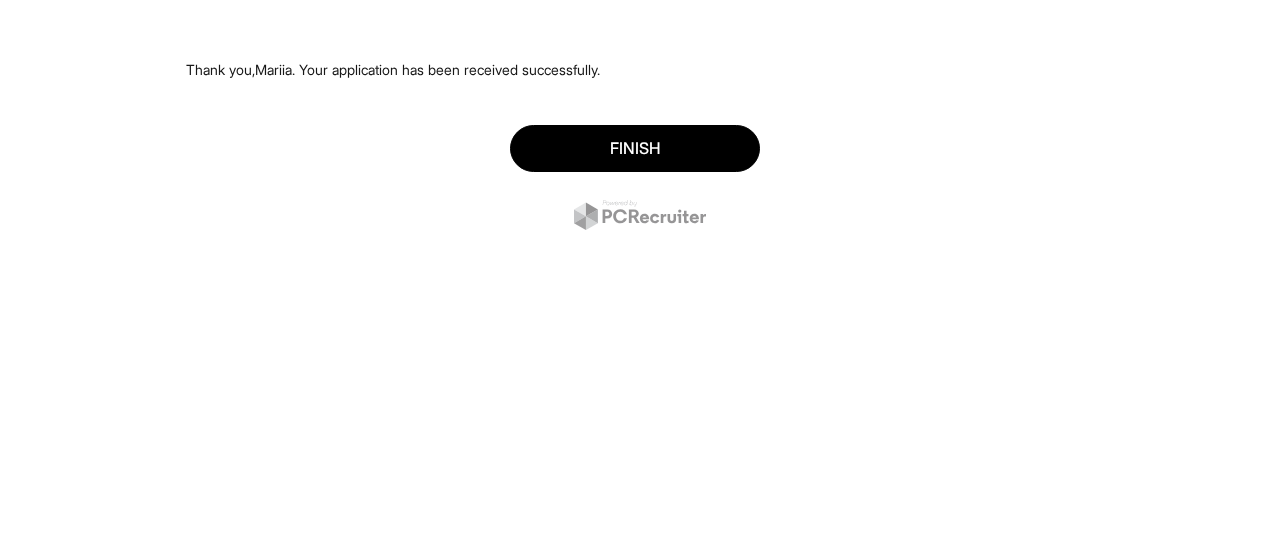 scroll, scrollTop: 0, scrollLeft: 0, axis: both 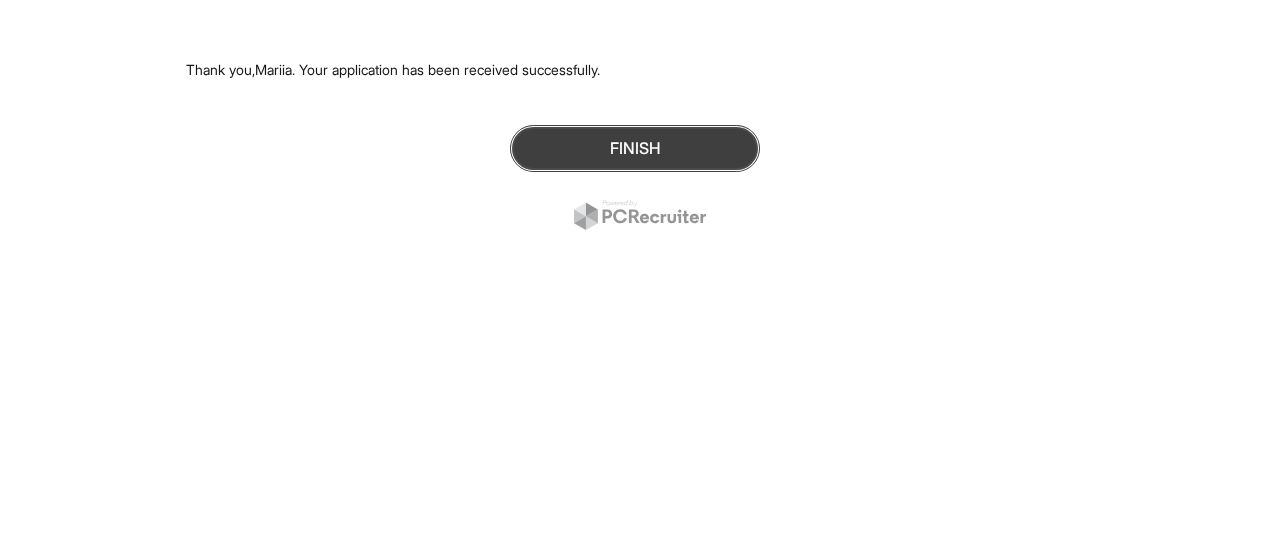 click on "Finish" at bounding box center (635, 148) 